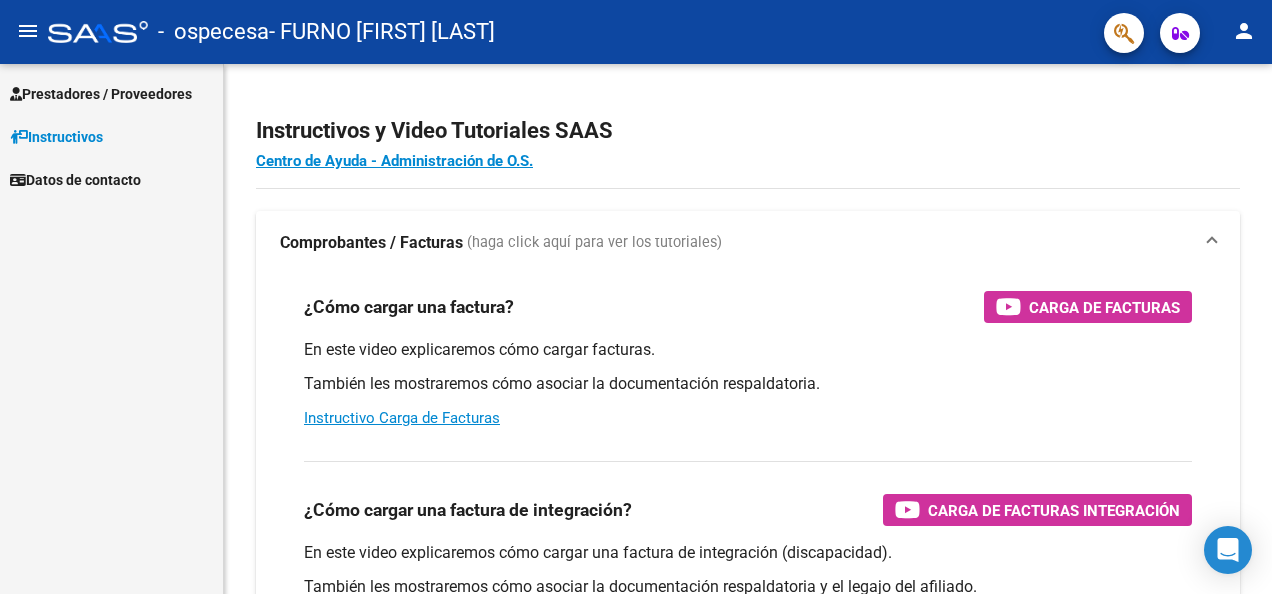 scroll, scrollTop: 0, scrollLeft: 0, axis: both 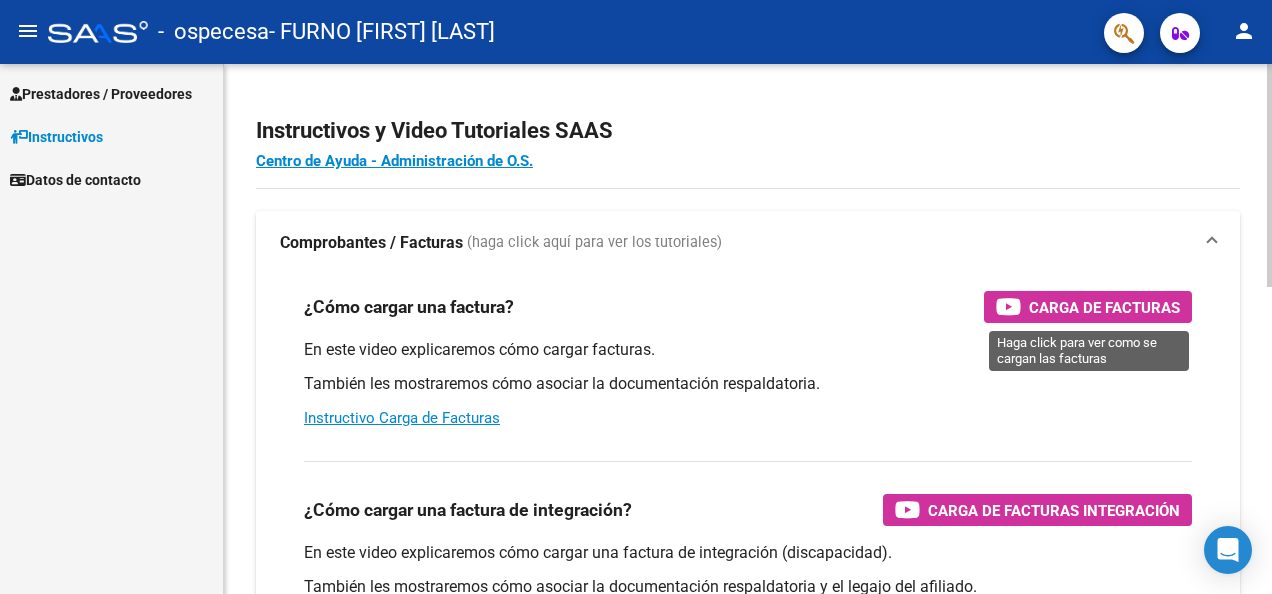 click on "Carga de Facturas" at bounding box center [1104, 307] 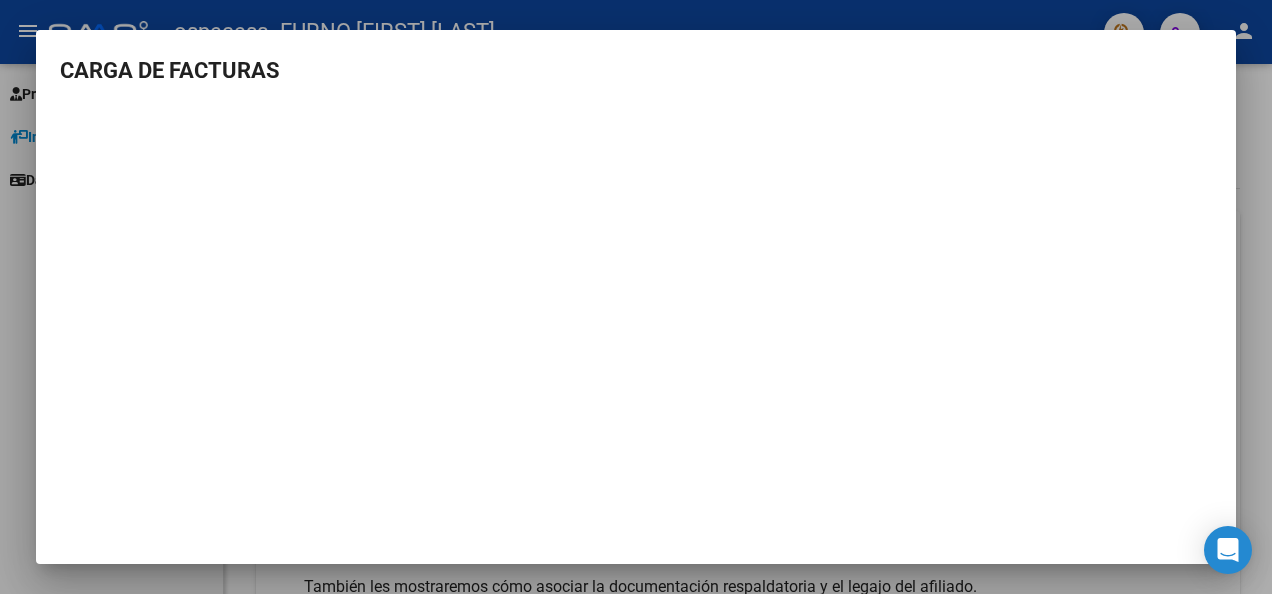 click at bounding box center (636, 297) 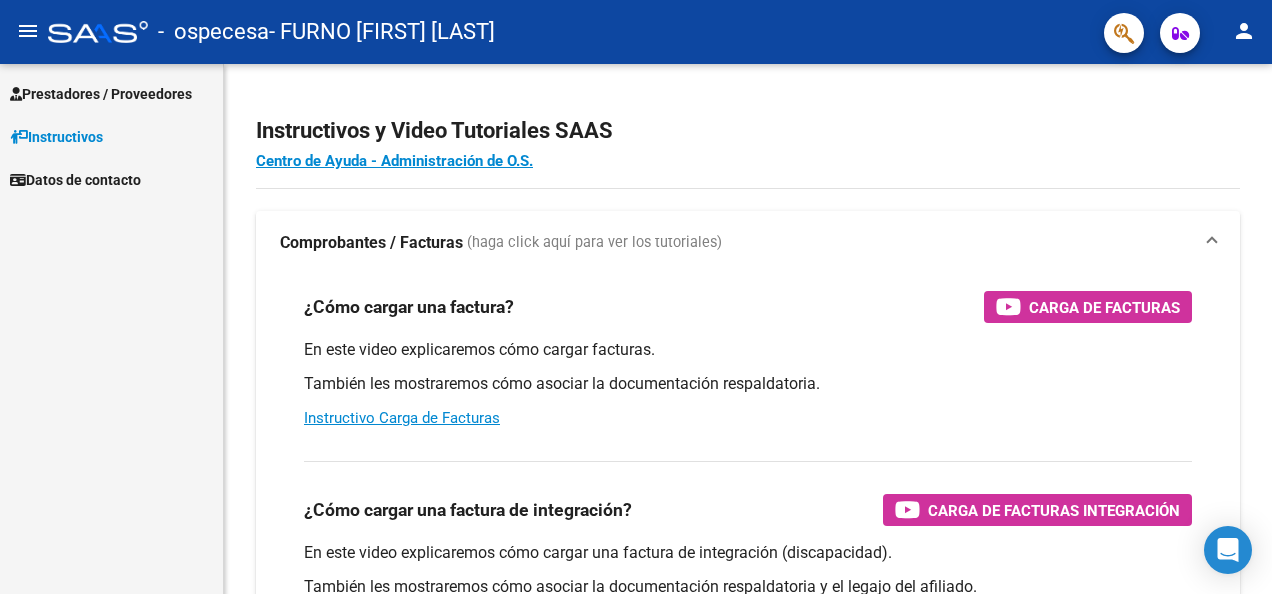 click on "Prestadores / Proveedores" at bounding box center (101, 94) 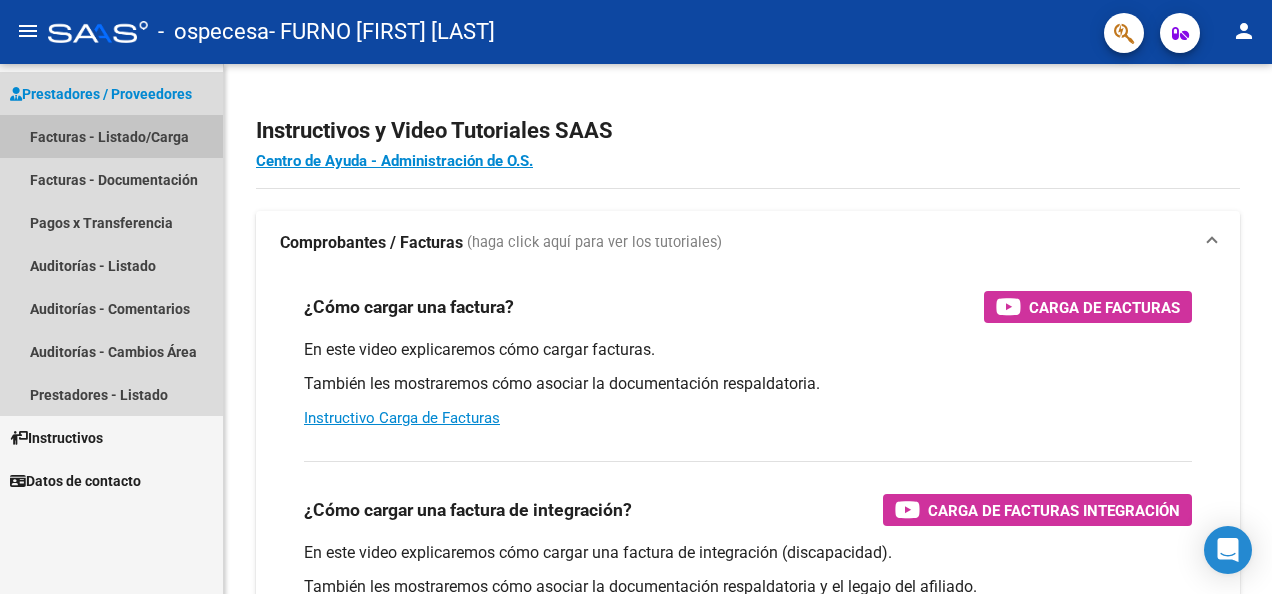 click on "Facturas - Listado/Carga" at bounding box center [111, 136] 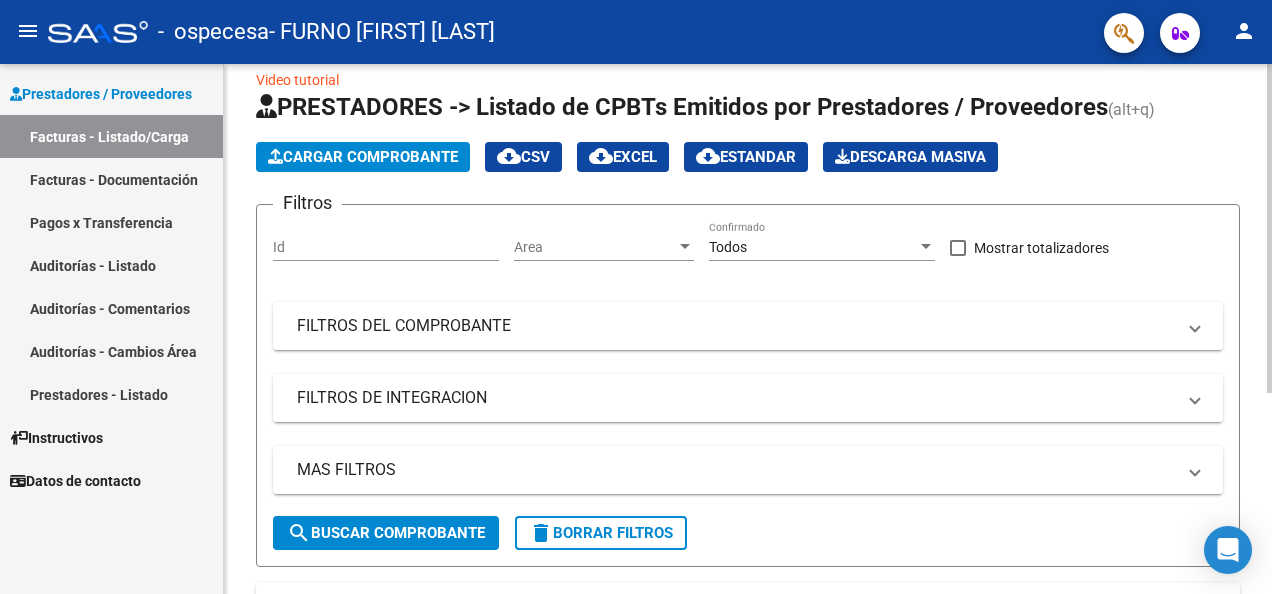 scroll, scrollTop: 0, scrollLeft: 0, axis: both 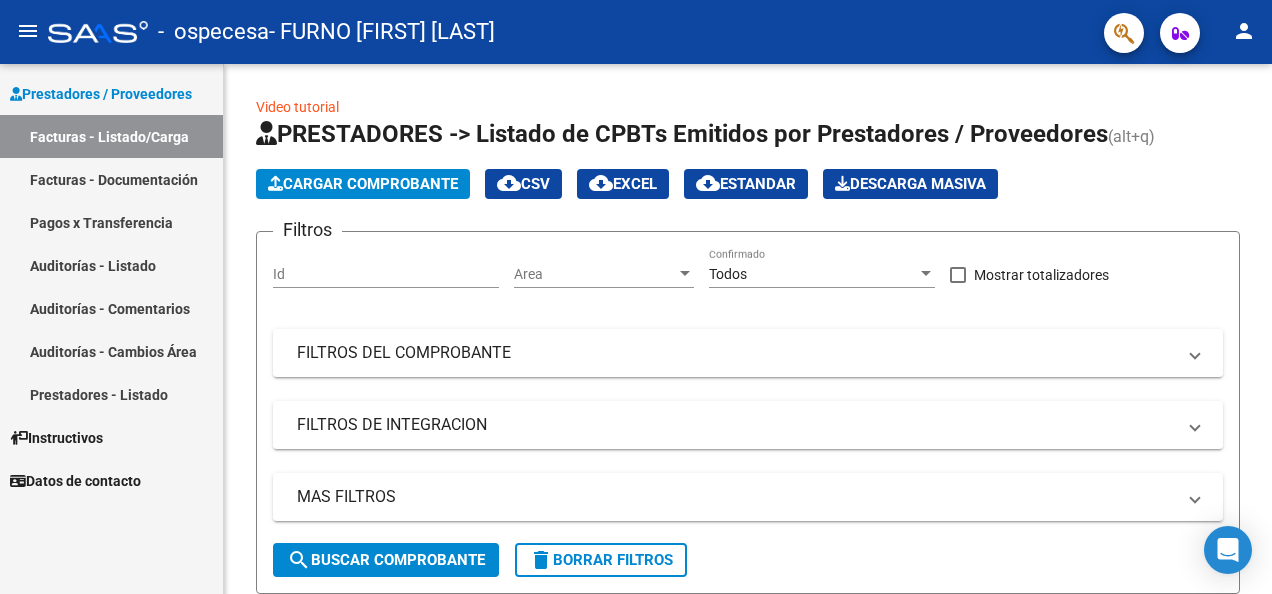 click on "Facturas - Documentación" at bounding box center (111, 179) 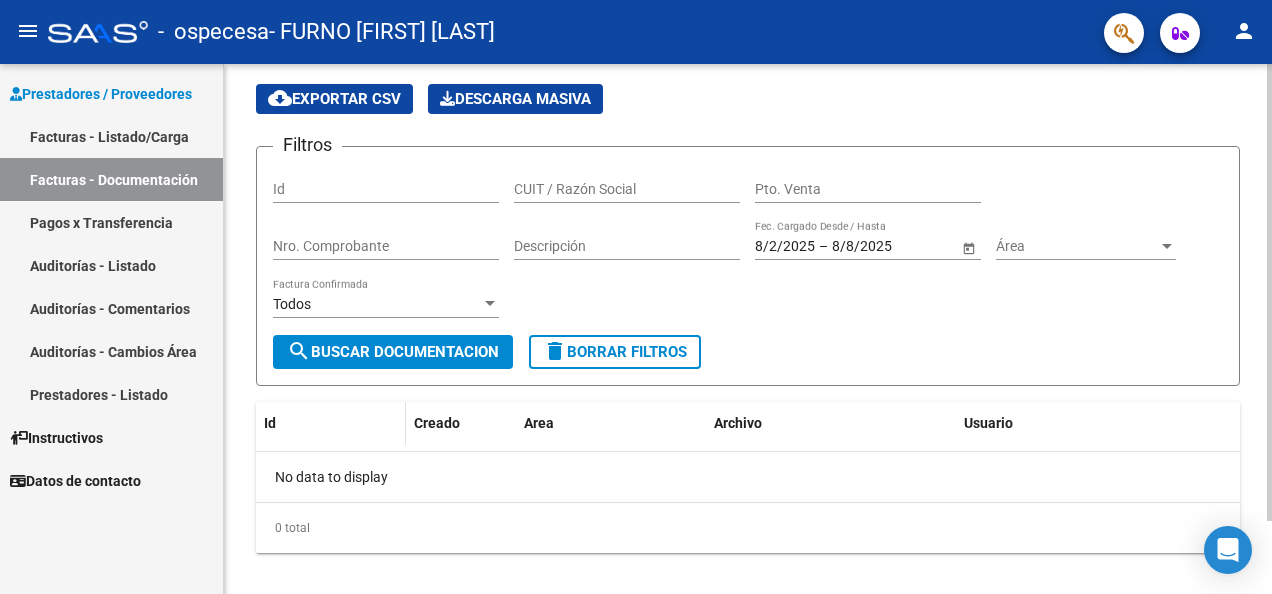 scroll, scrollTop: 0, scrollLeft: 0, axis: both 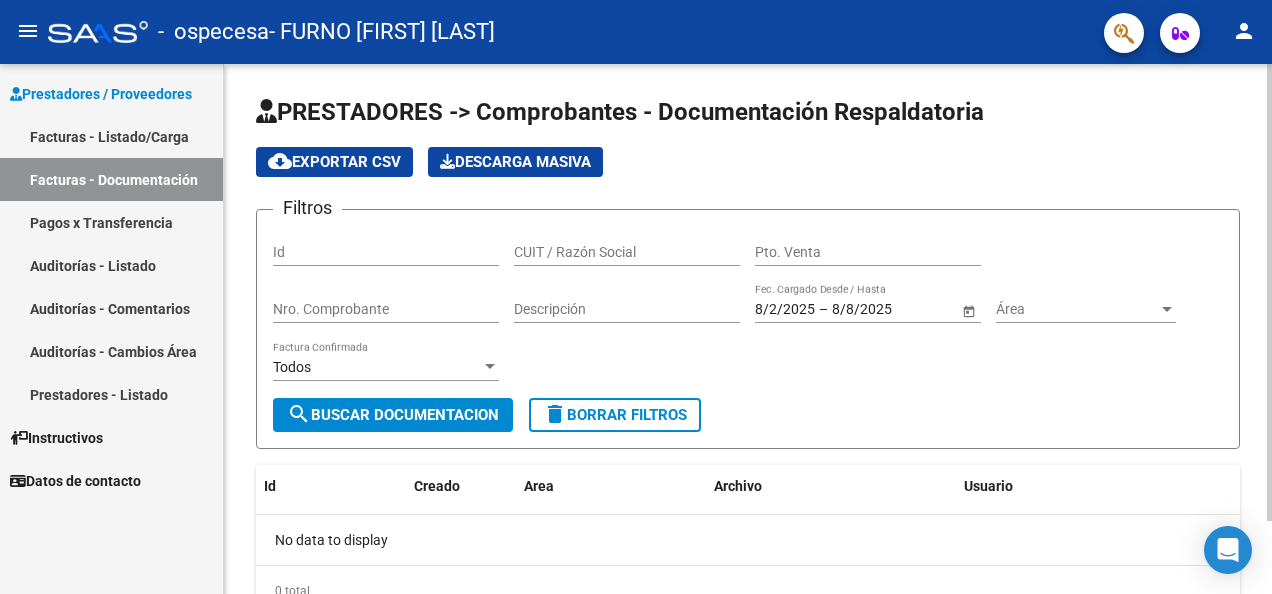 click on "cloud_download  Exportar CSV" 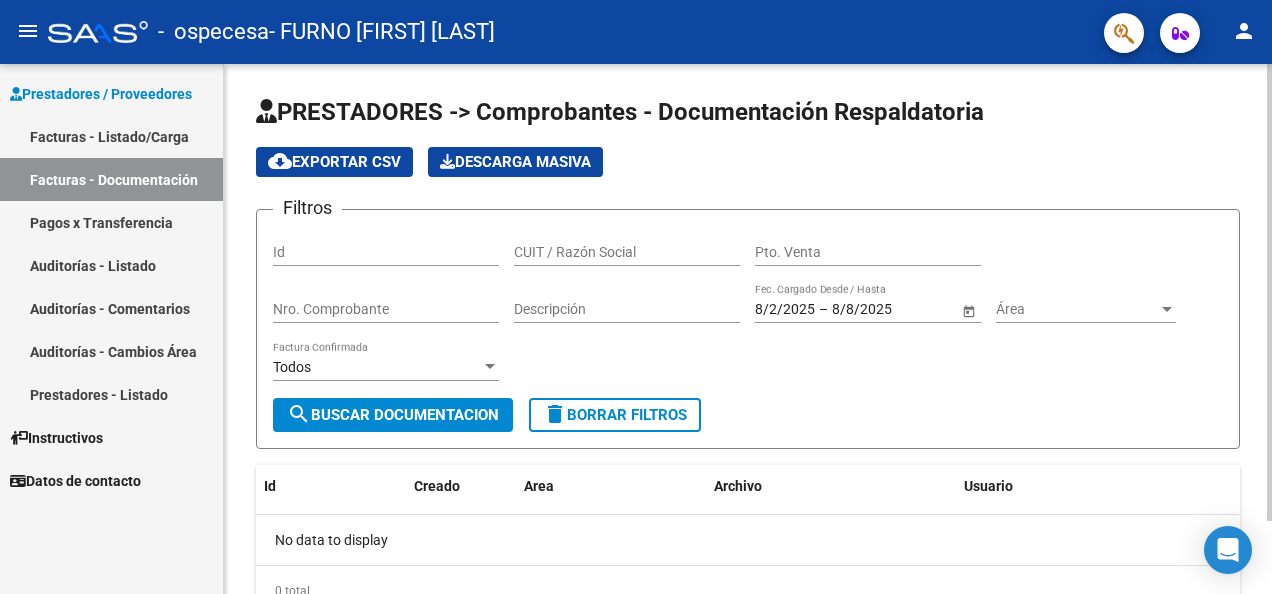 click on "Filtros Id CUIT / Razón Social Pto. Venta Nro. Comprobante Descripción 8/2/2025 8/2/2025 – 8/8/2025 8/8/2025 Fec. Cargado Desde / Hasta Área Área Todos Factura Confirmada" 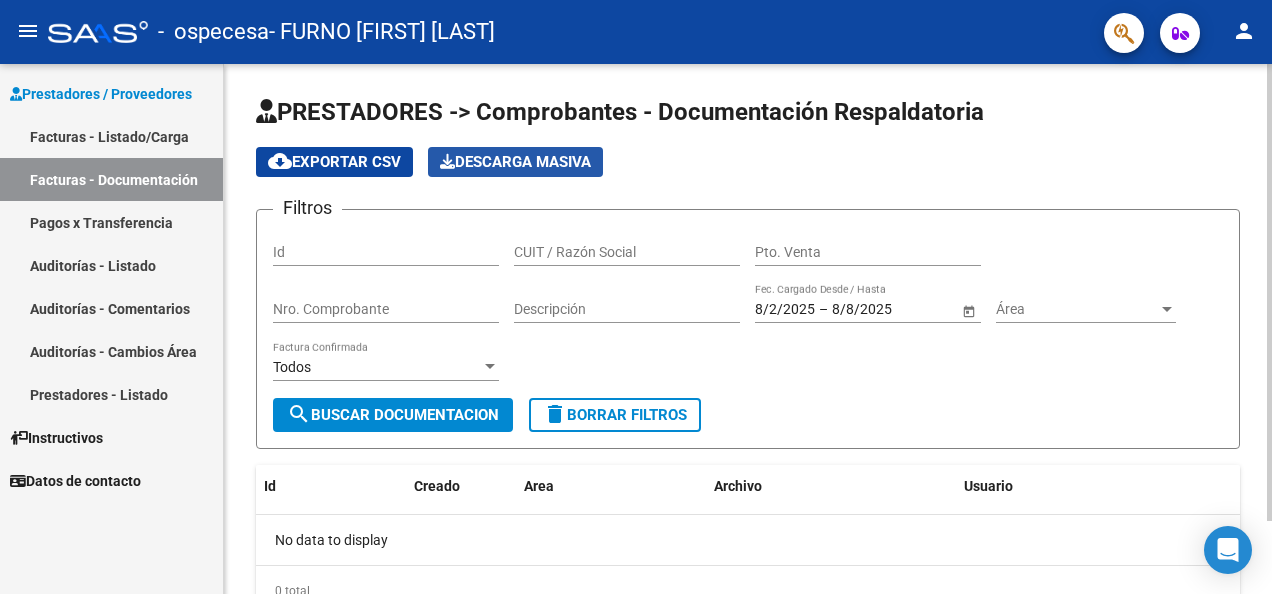 click on "Descarga Masiva" 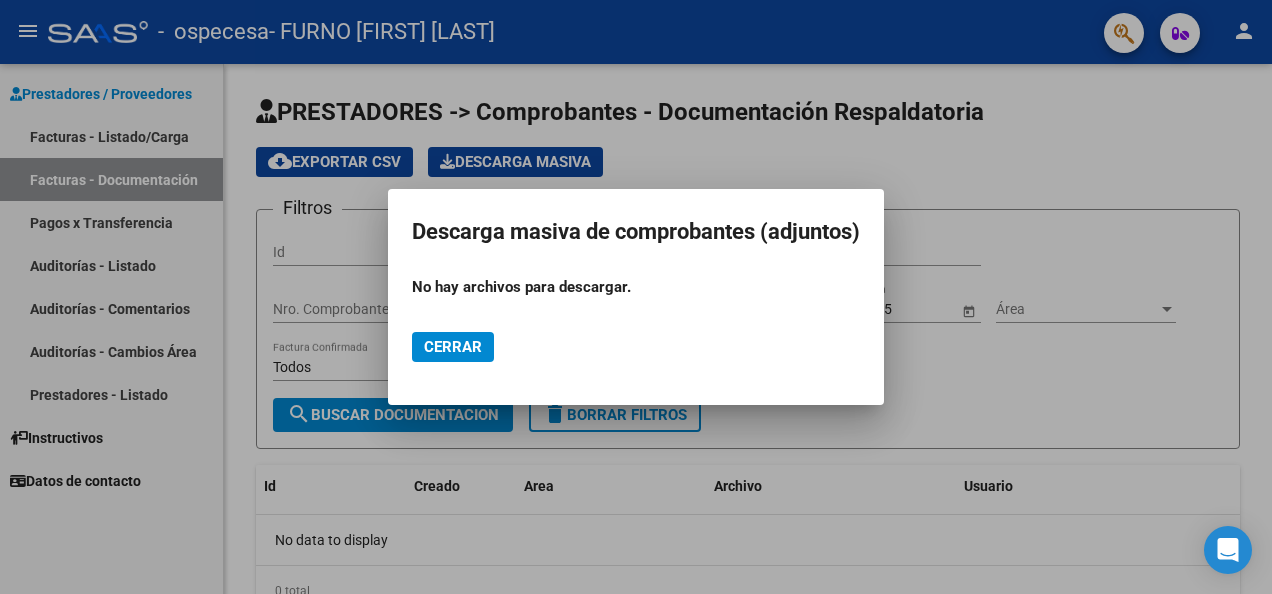 click on "Cerrar" 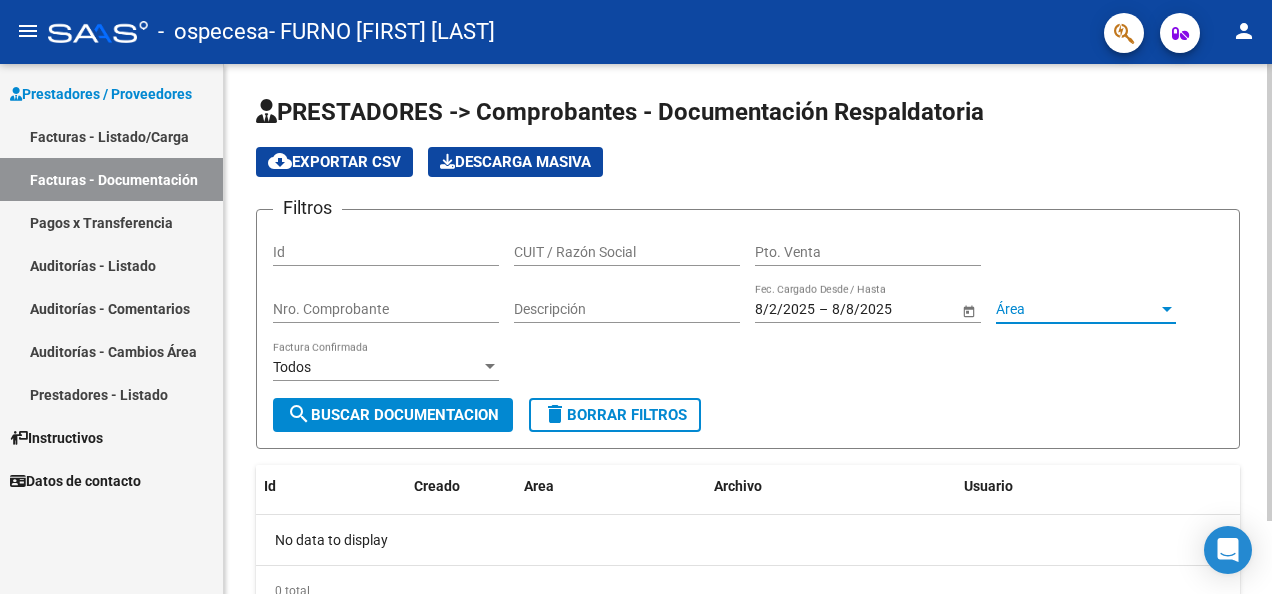click at bounding box center [1167, 309] 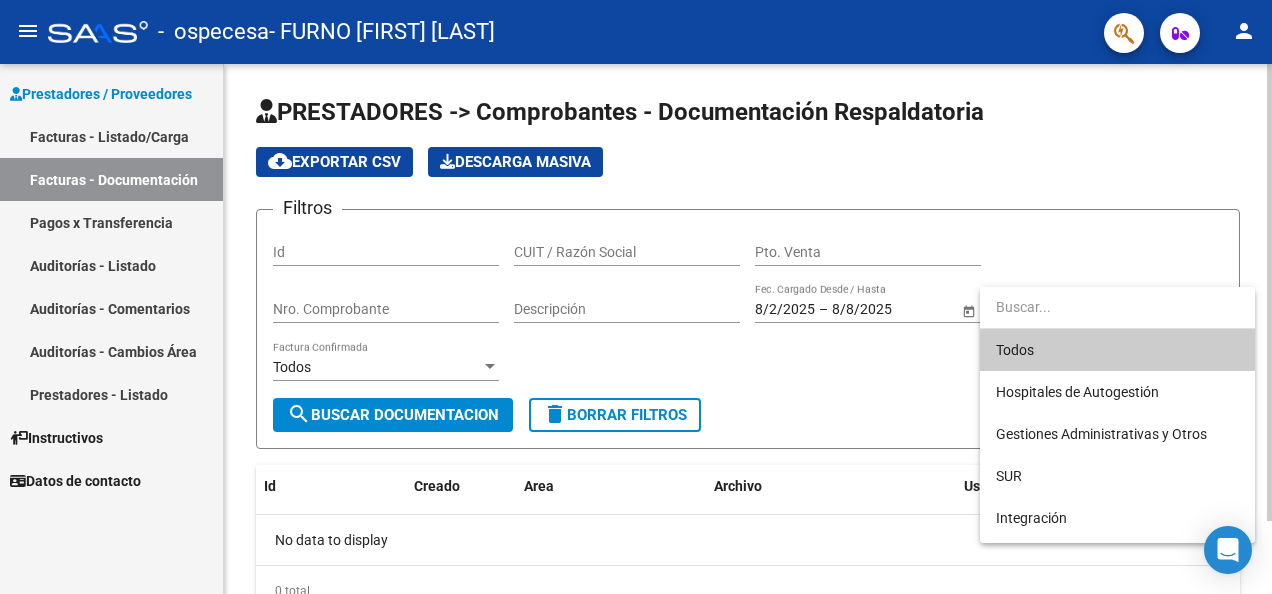 click at bounding box center (1117, 307) 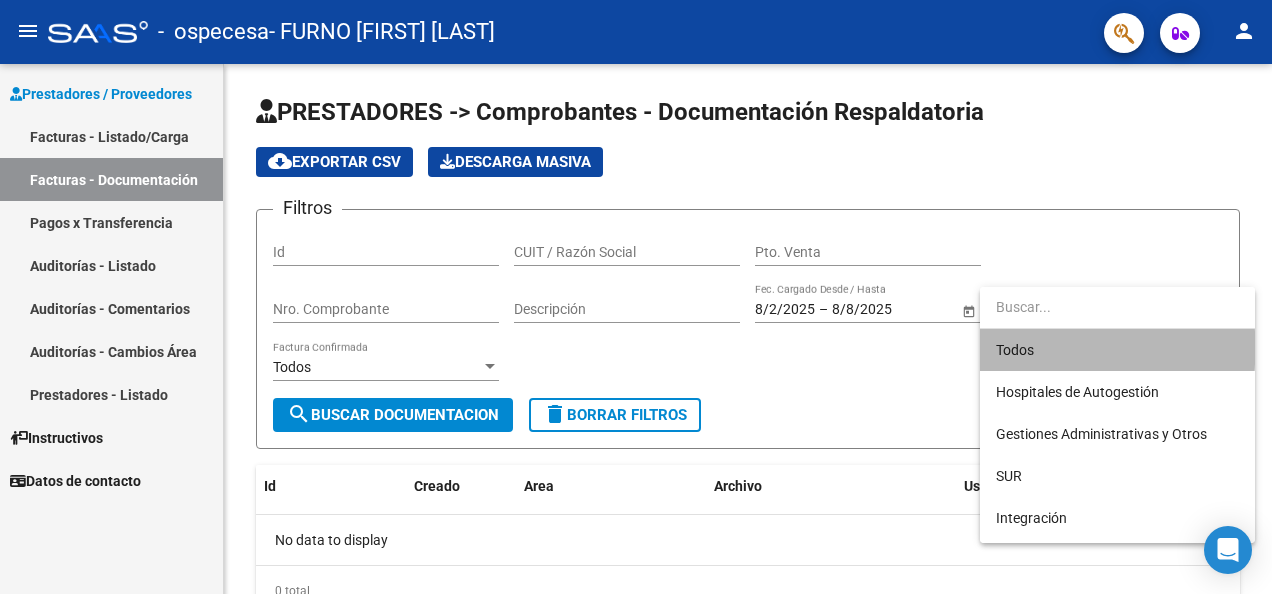 click on "Todos" at bounding box center (1117, 350) 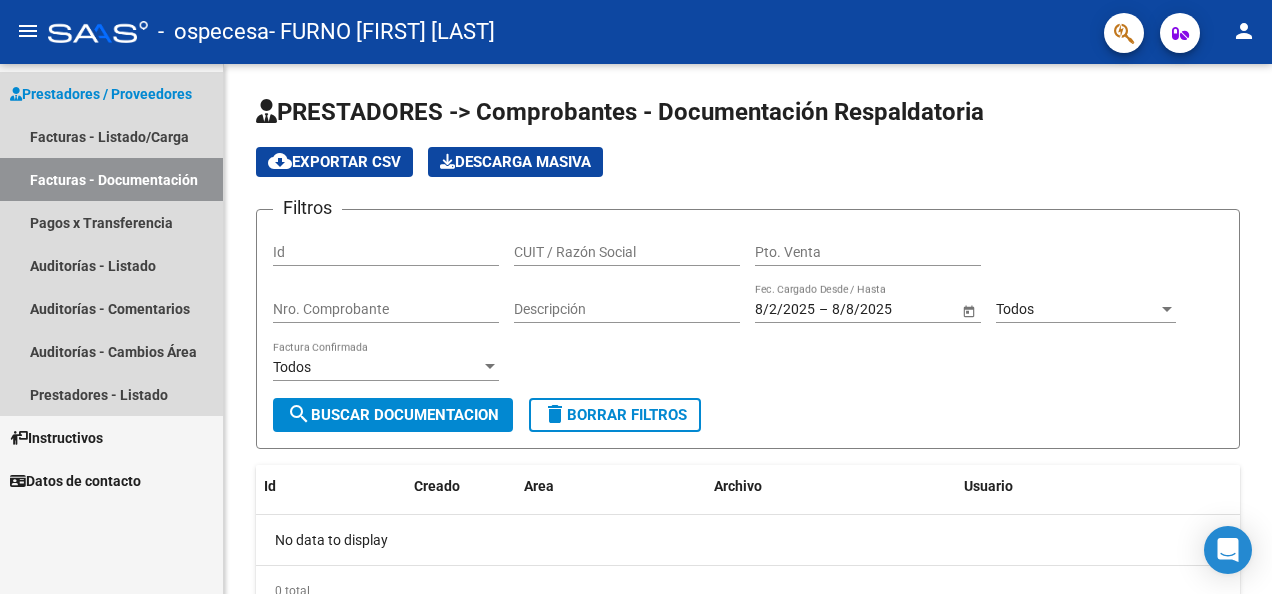 click on "Prestadores / Proveedores" at bounding box center (101, 94) 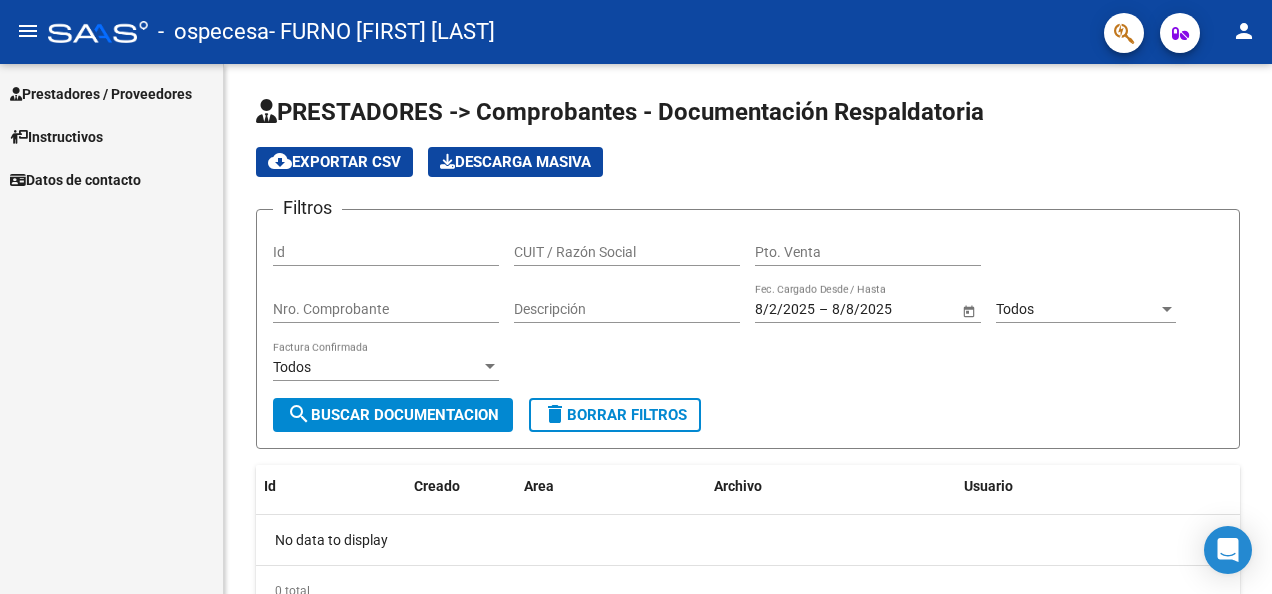click on "Prestadores / Proveedores" at bounding box center (101, 94) 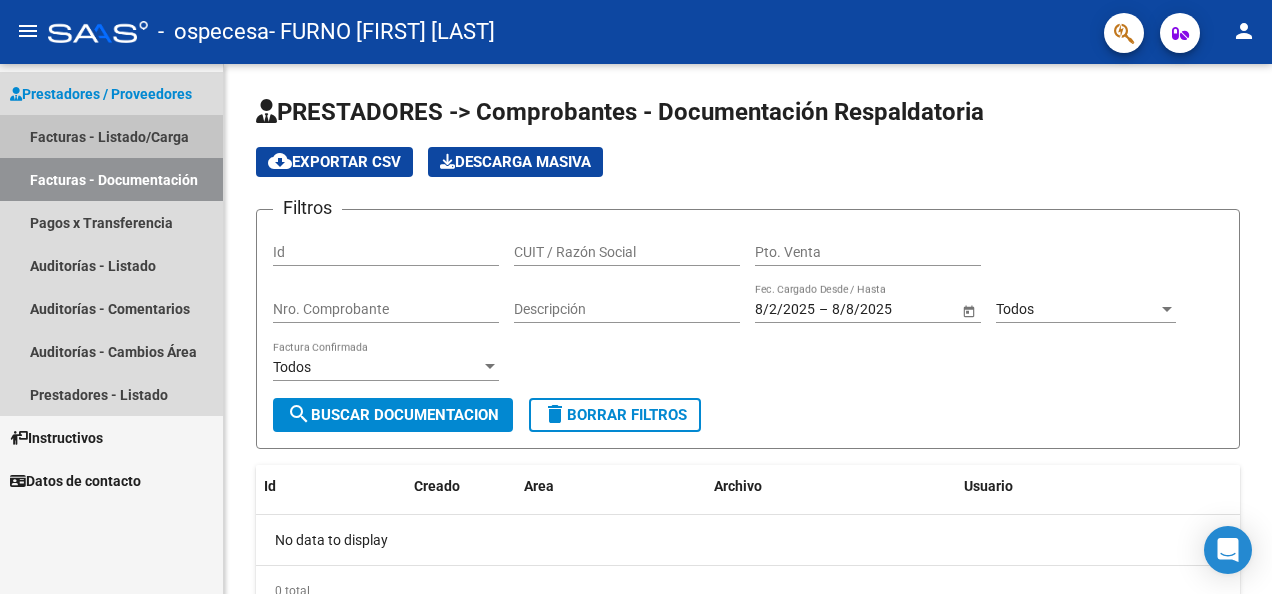 click on "Facturas - Listado/Carga" at bounding box center (111, 136) 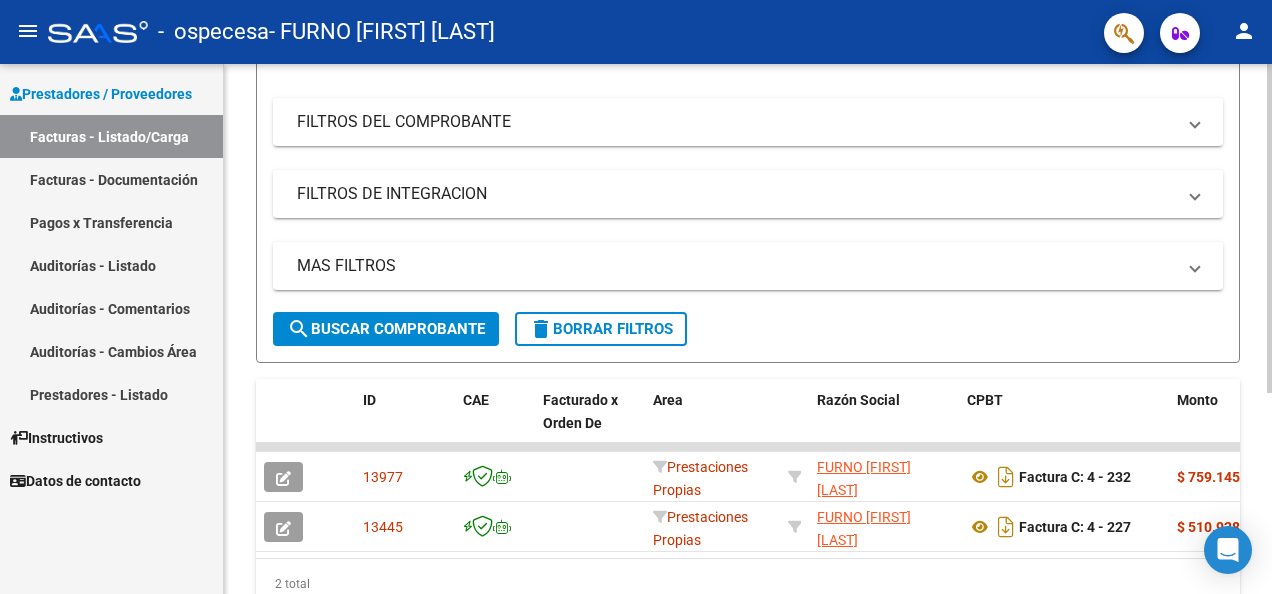 scroll, scrollTop: 300, scrollLeft: 0, axis: vertical 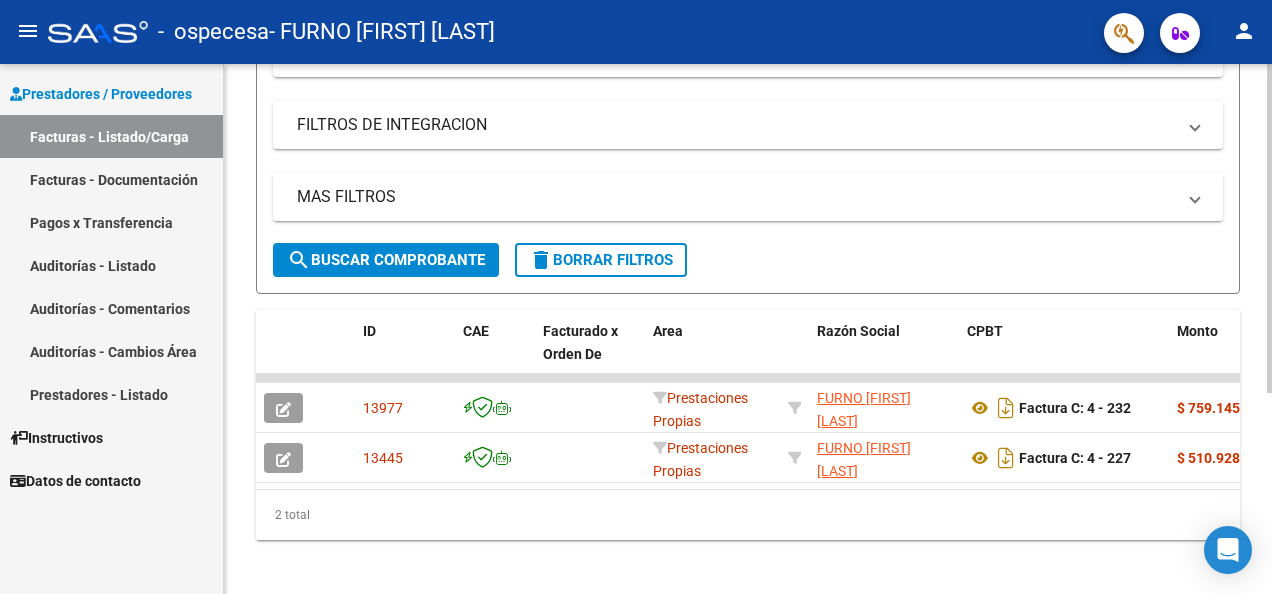 click on "MAS FILTROS" at bounding box center (736, 197) 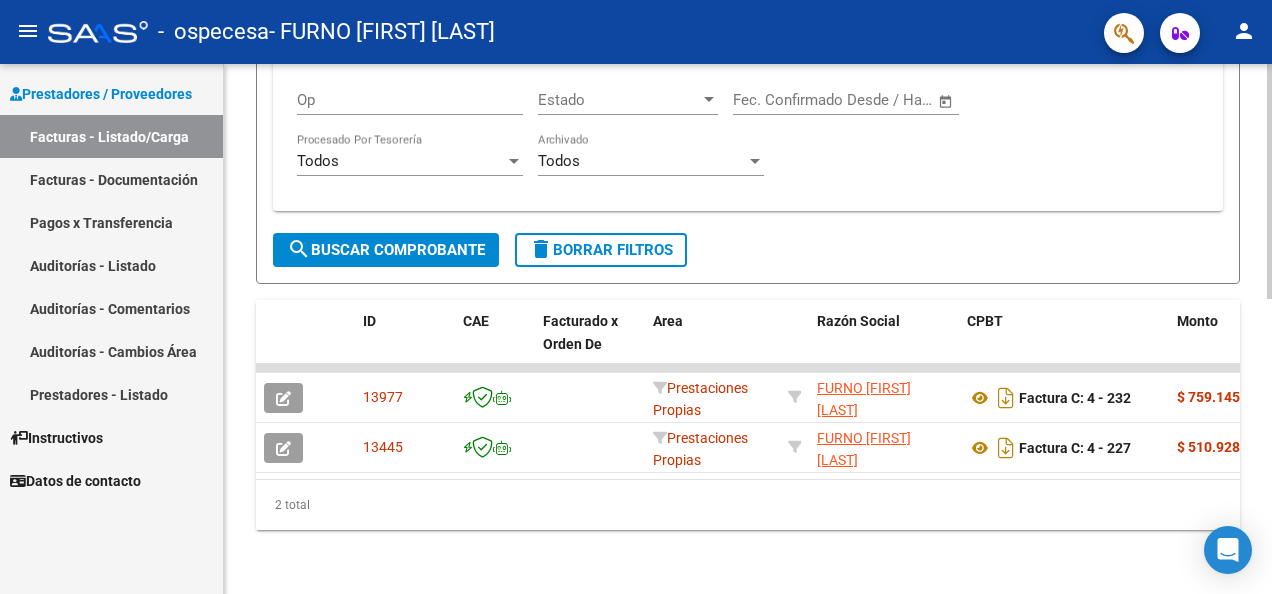 scroll, scrollTop: 666, scrollLeft: 0, axis: vertical 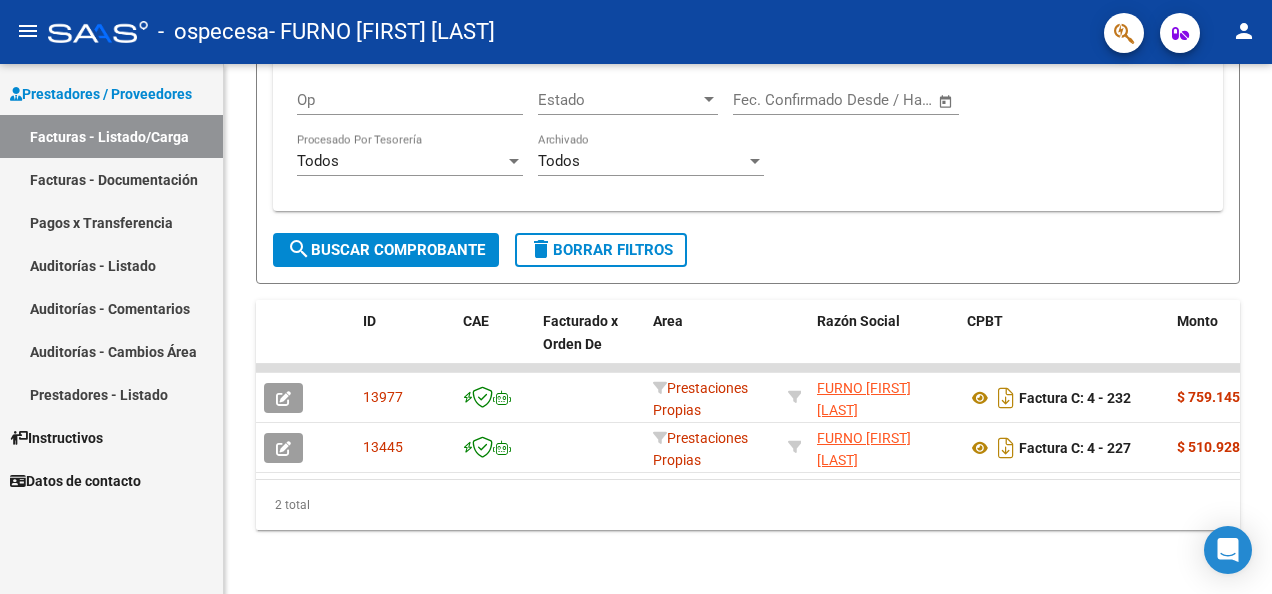 click on "Prestadores / Proveedores" at bounding box center [101, 94] 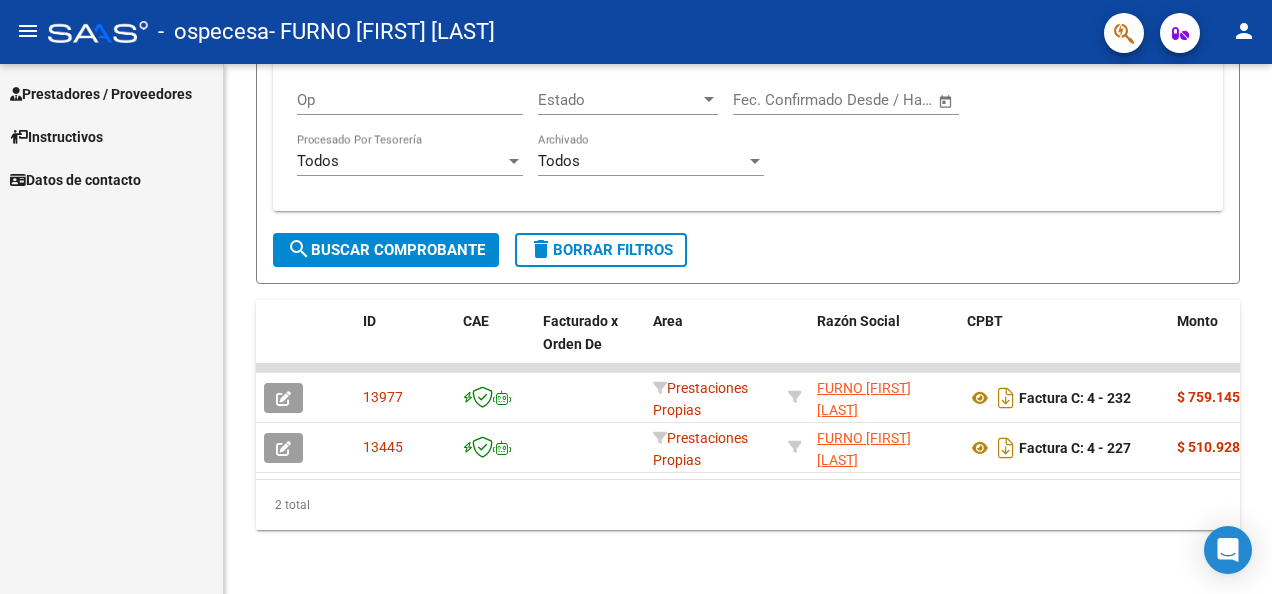 click on "Instructivos" at bounding box center (56, 137) 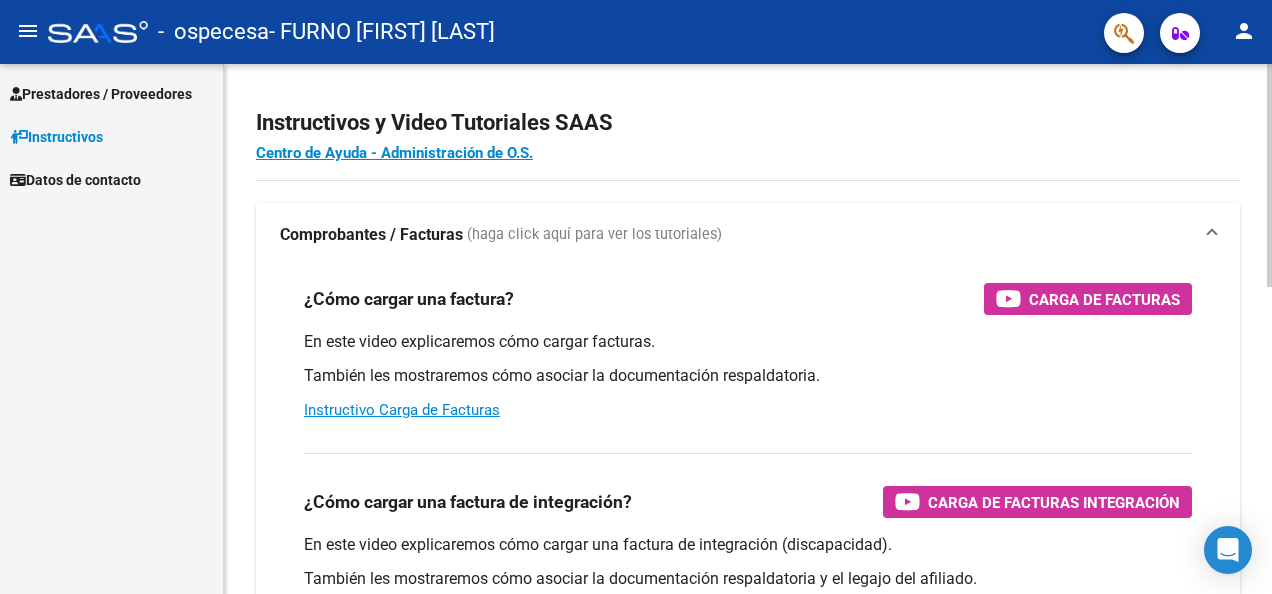 scroll, scrollTop: 0, scrollLeft: 0, axis: both 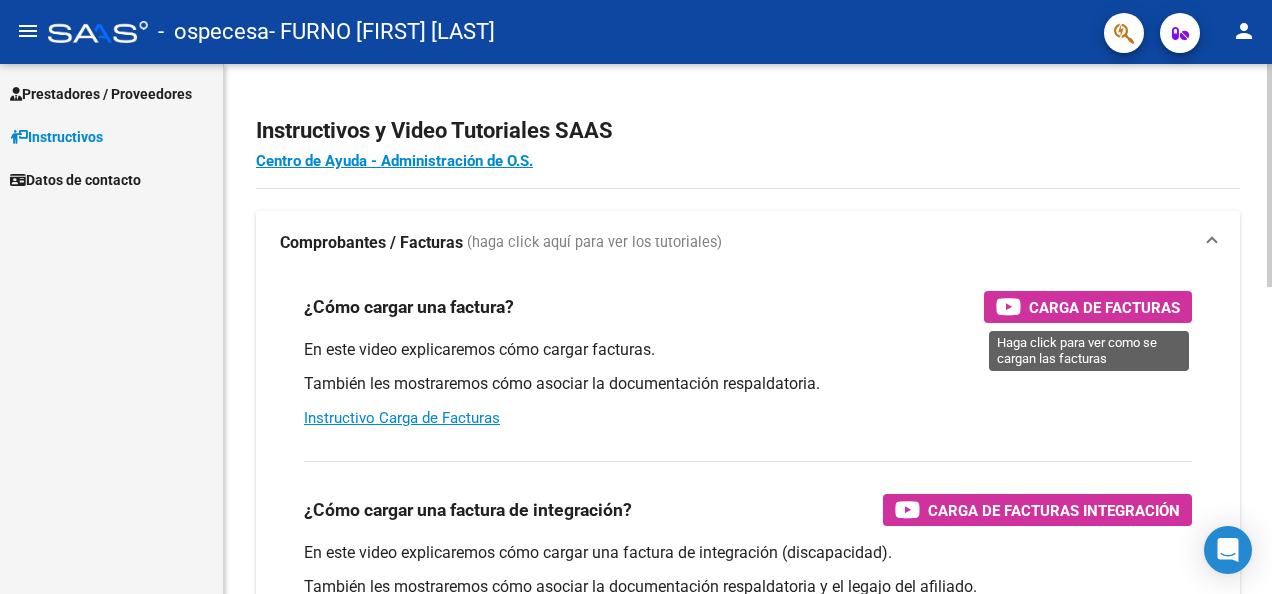 click on "Carga de Facturas" at bounding box center [1104, 307] 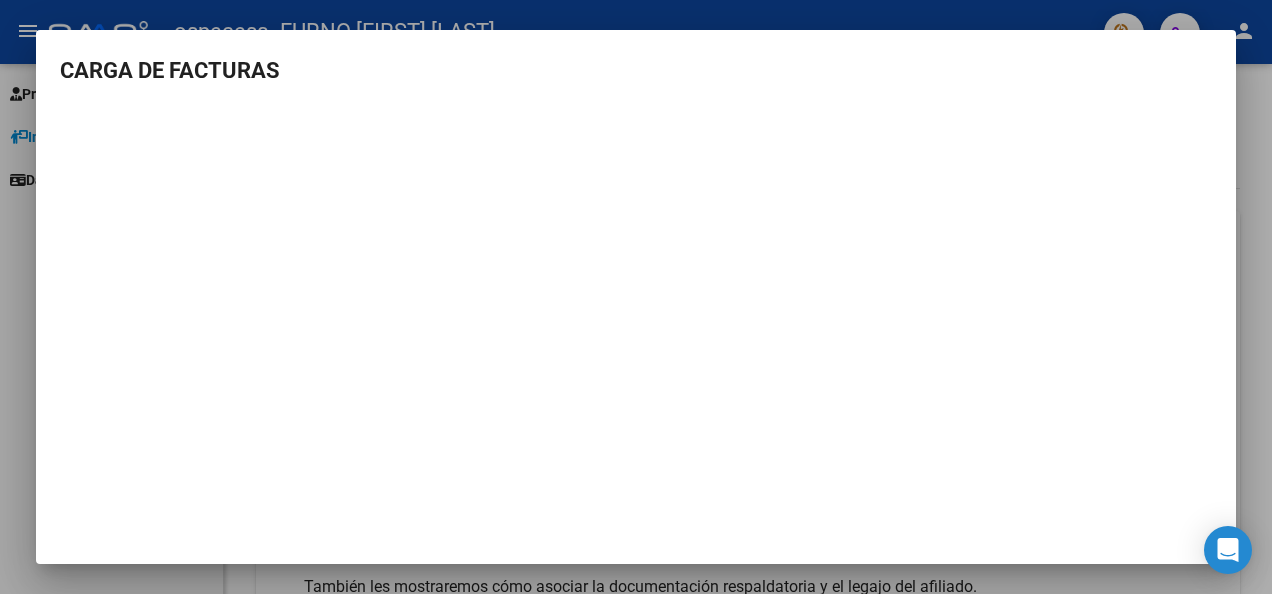 click on "CARGA DE FACTURAS" at bounding box center [636, 297] 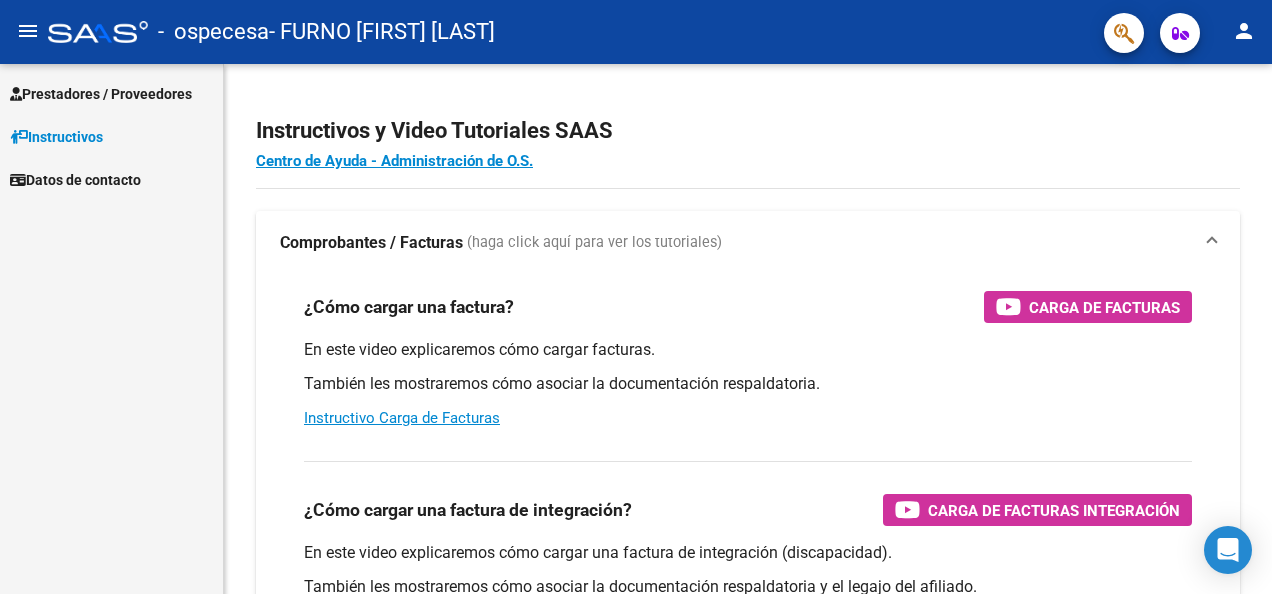 click on "Prestadores / Proveedores" at bounding box center (101, 94) 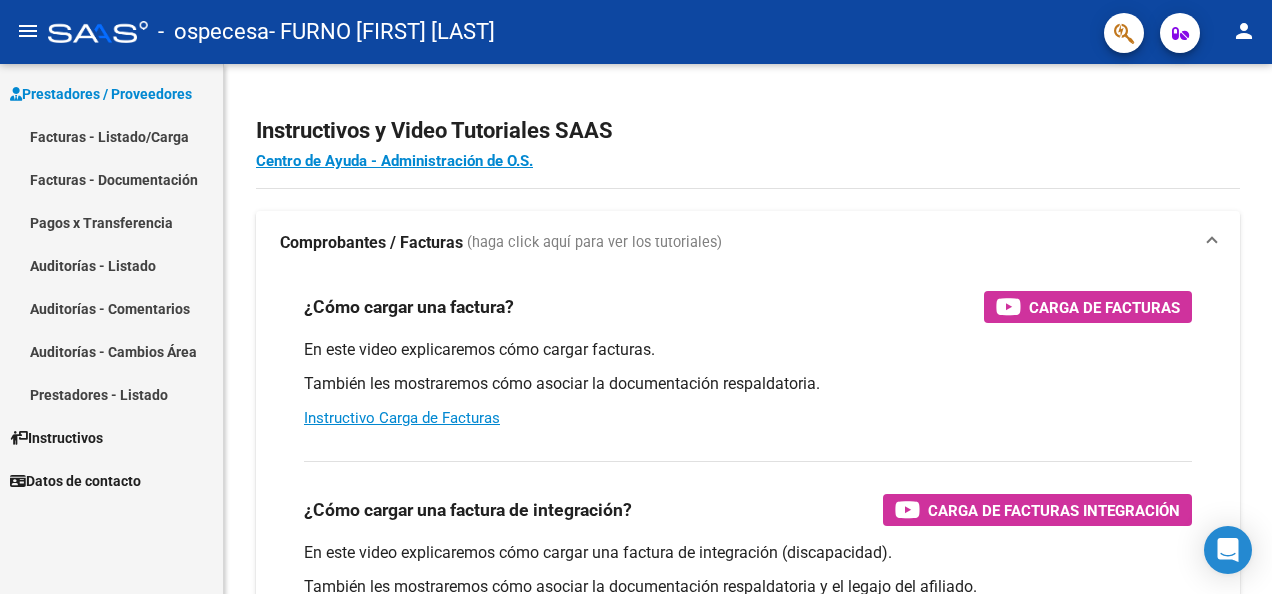 click on "Facturas - Listado/Carga" at bounding box center [111, 136] 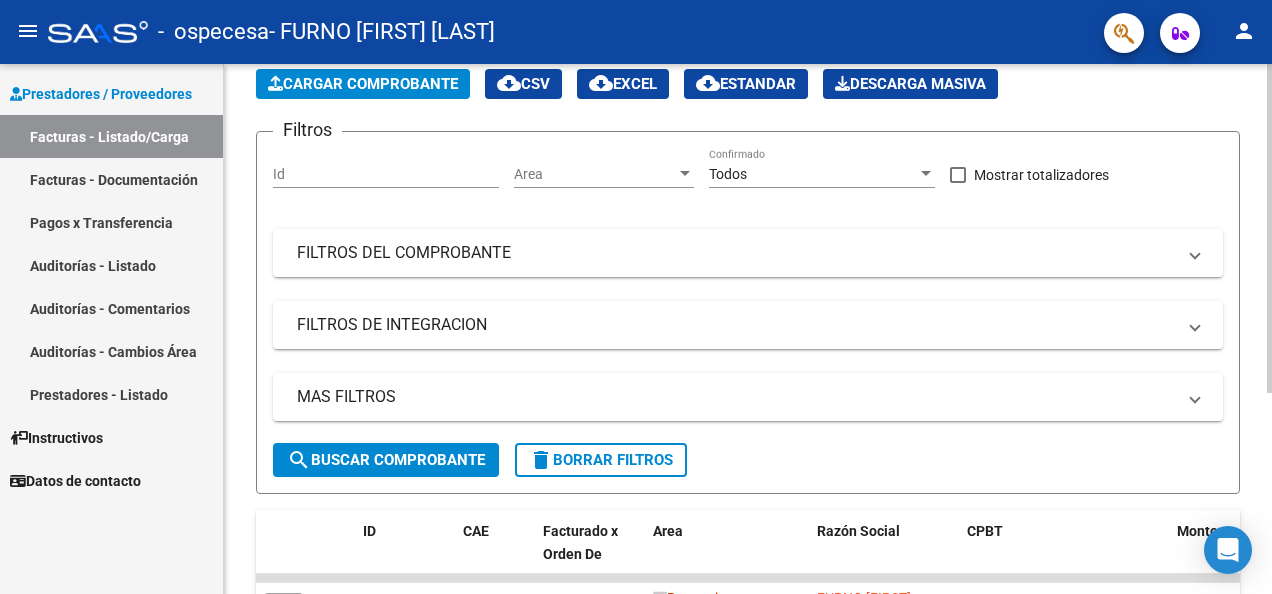 scroll, scrollTop: 324, scrollLeft: 0, axis: vertical 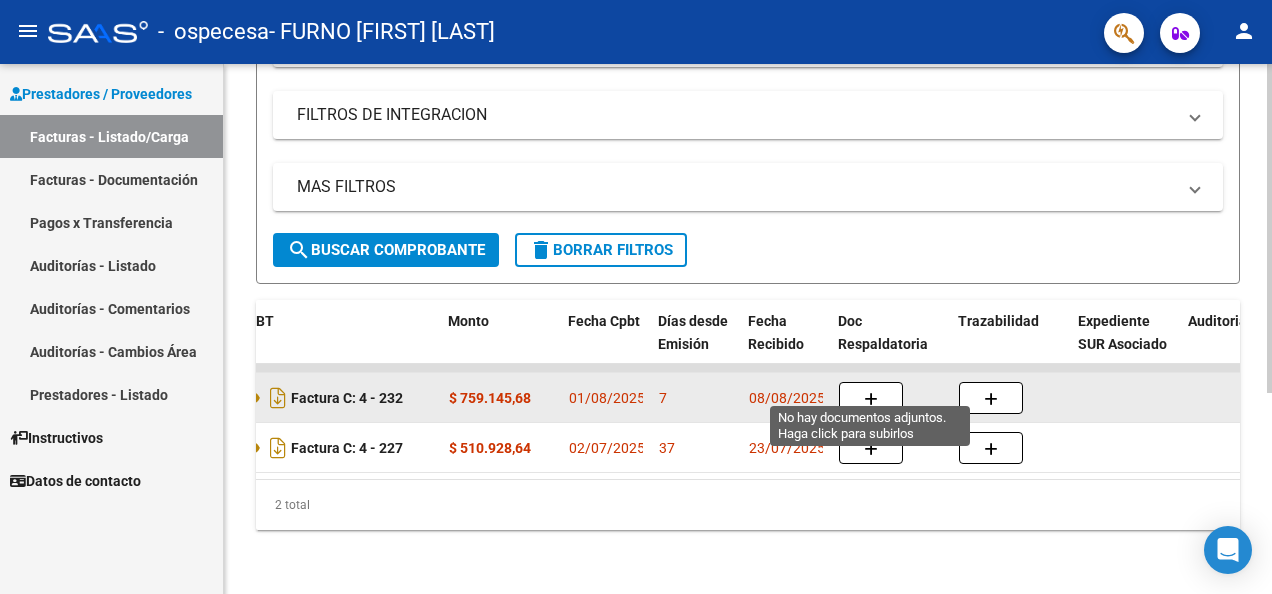 click 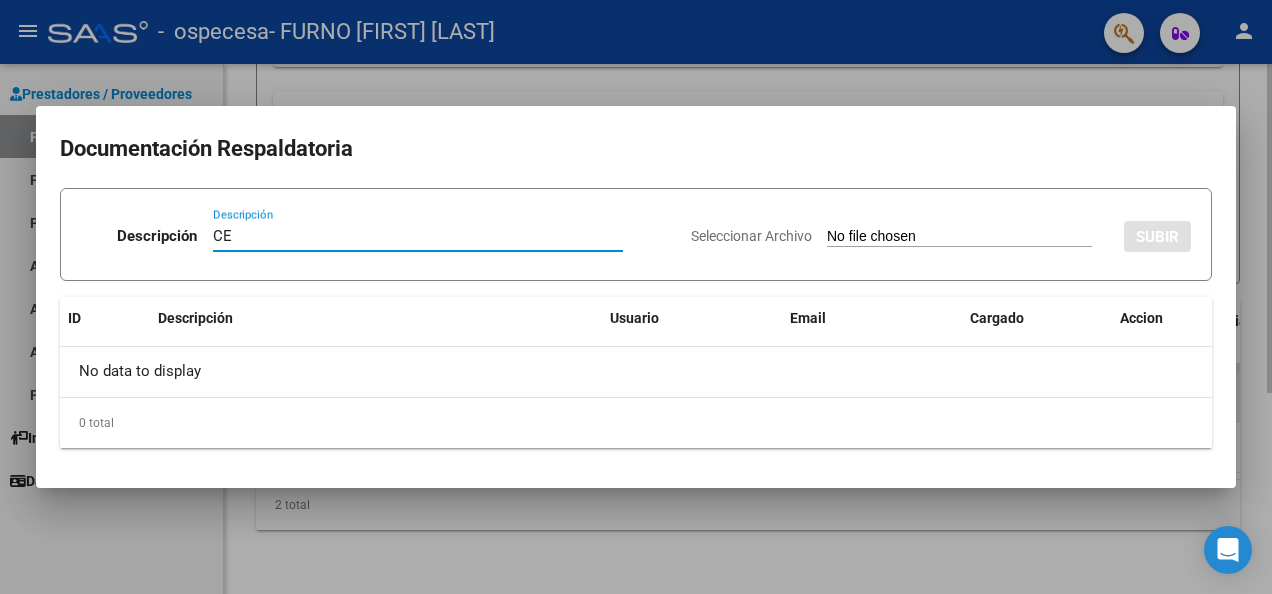 type on "C" 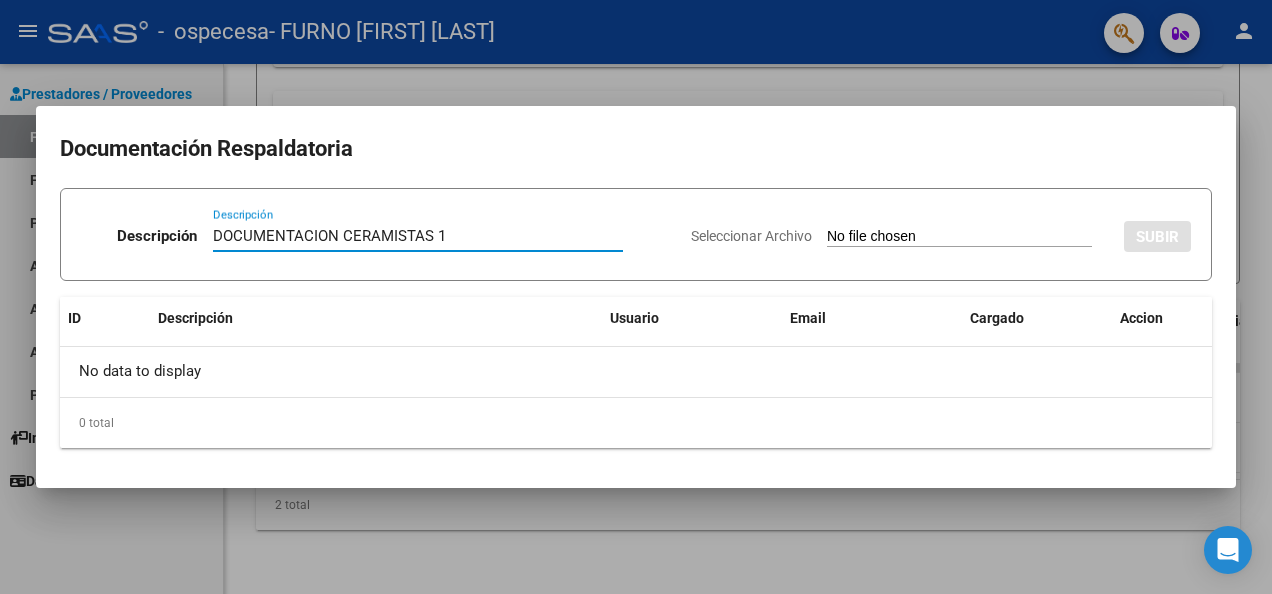 type on "DOCUMENTACION CERAMISTAS 1" 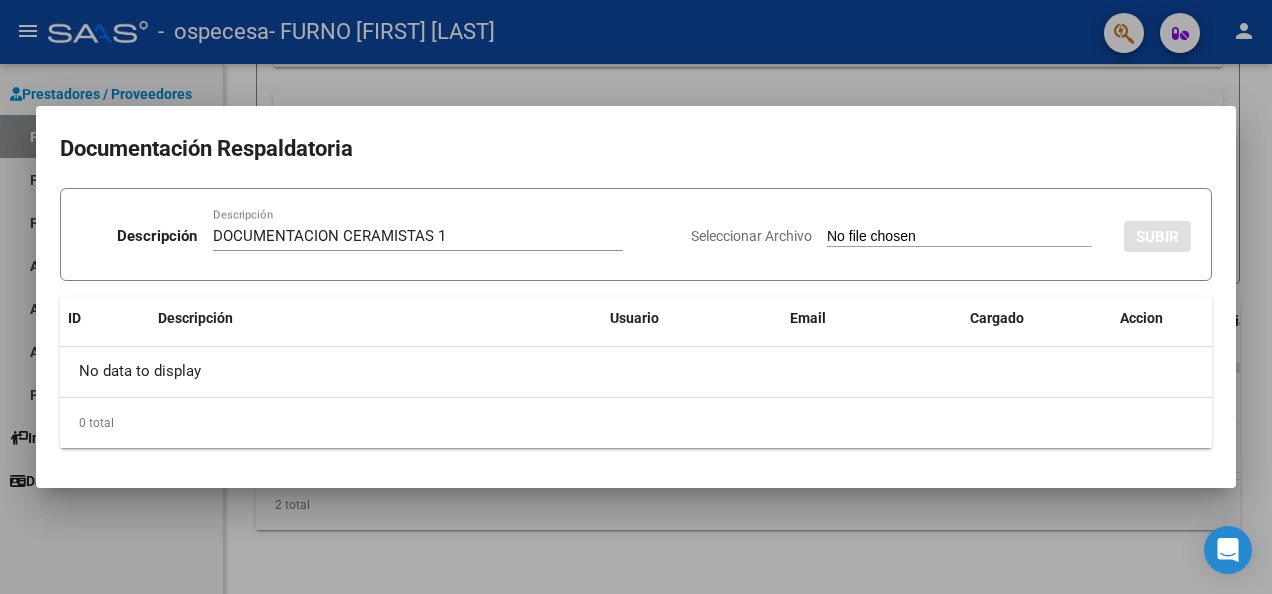 click on "Seleccionar Archivo" at bounding box center (751, 236) 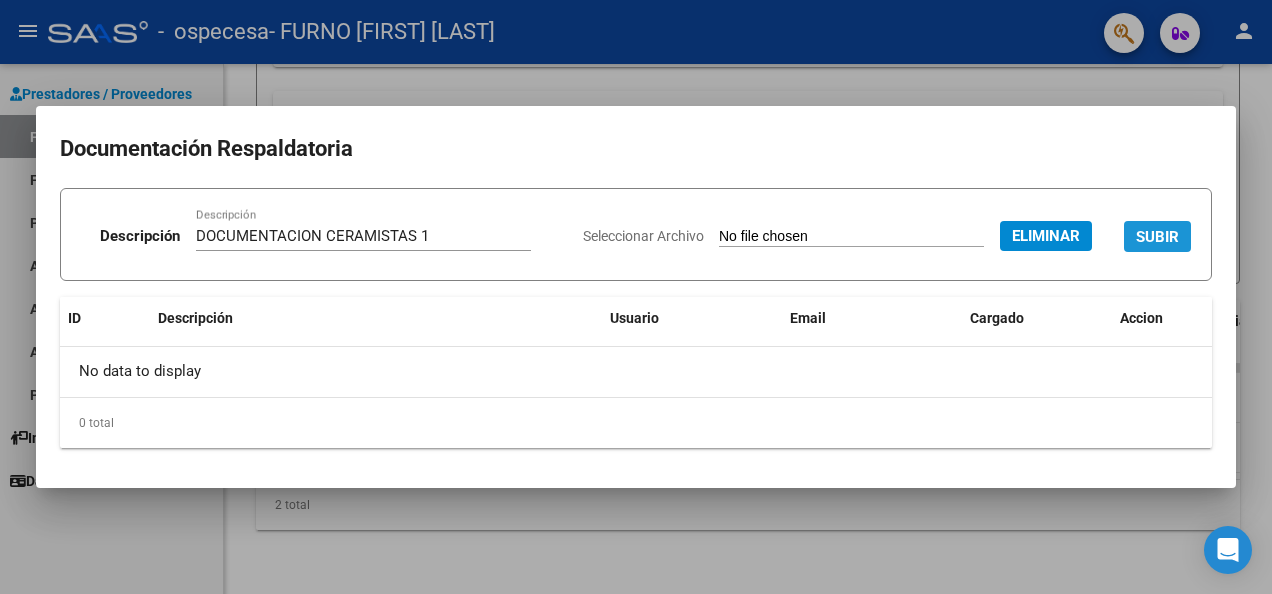 click on "SUBIR" at bounding box center (1157, 237) 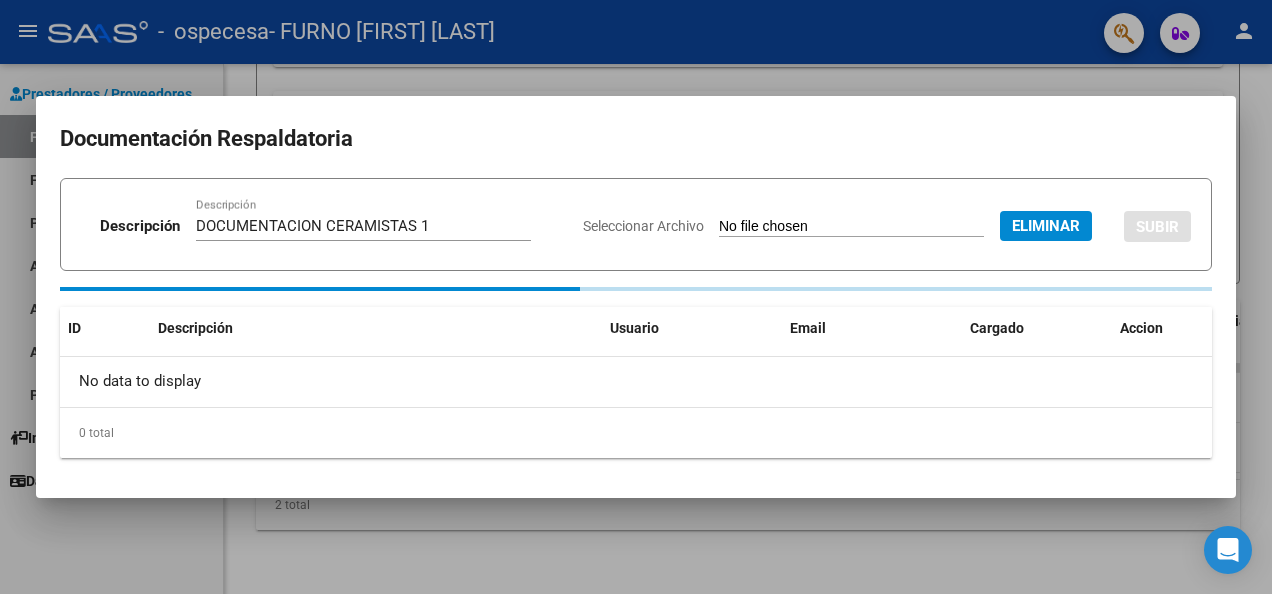 type 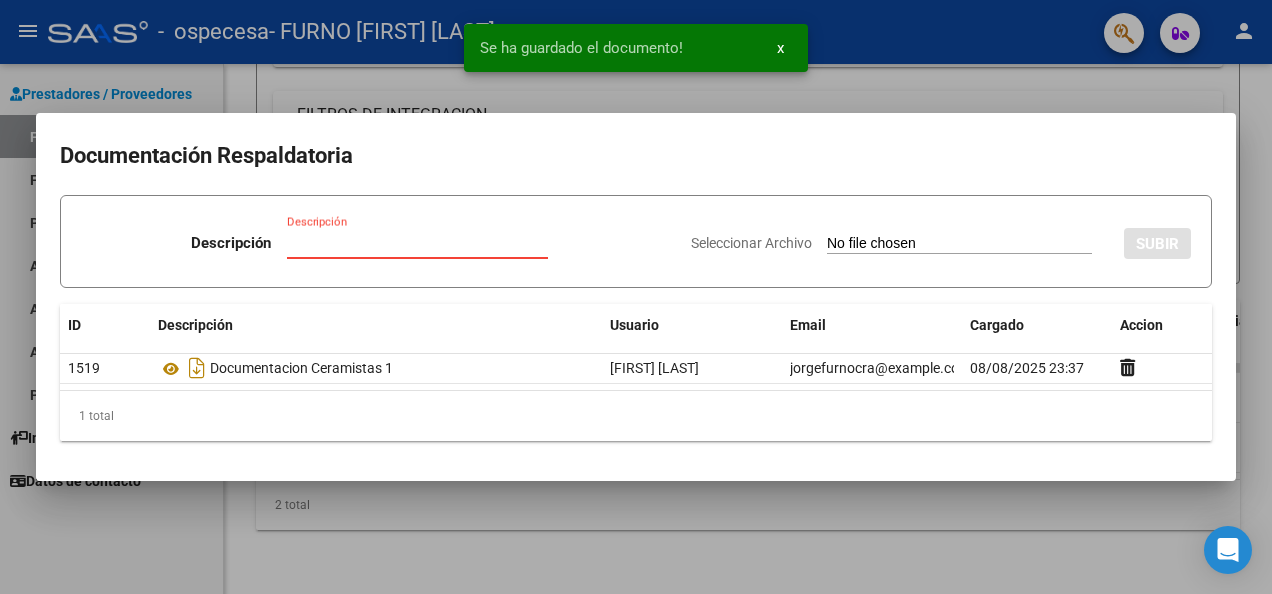 click on "Descripción" at bounding box center [417, 243] 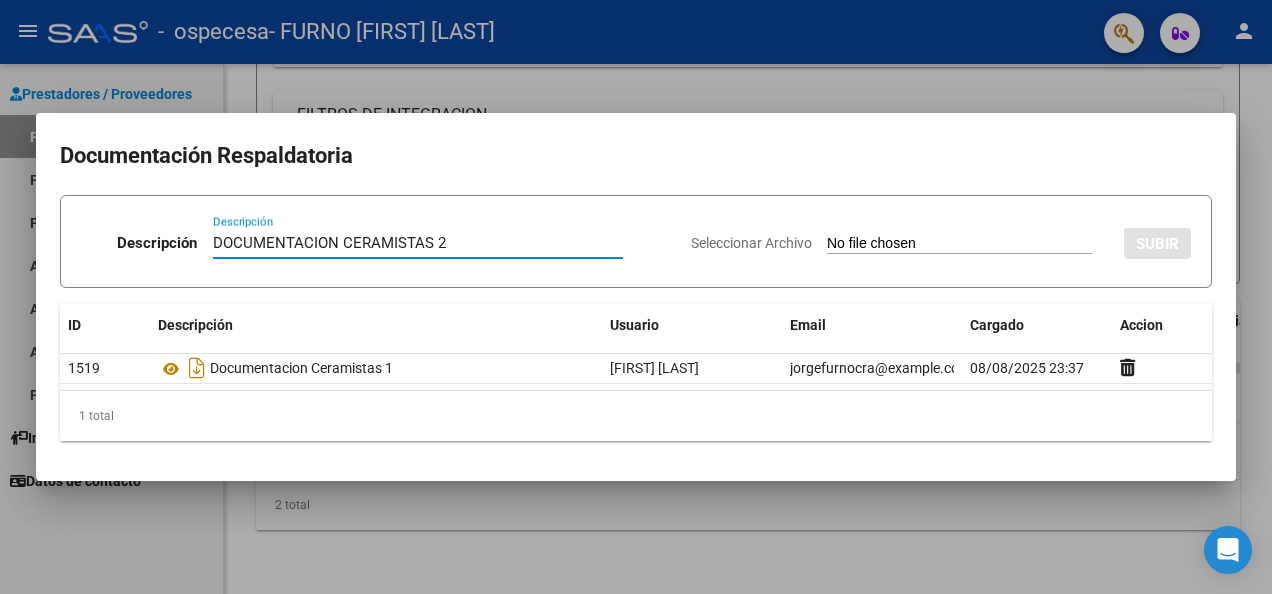 type on "DOCUMENTACION CERAMISTAS 2" 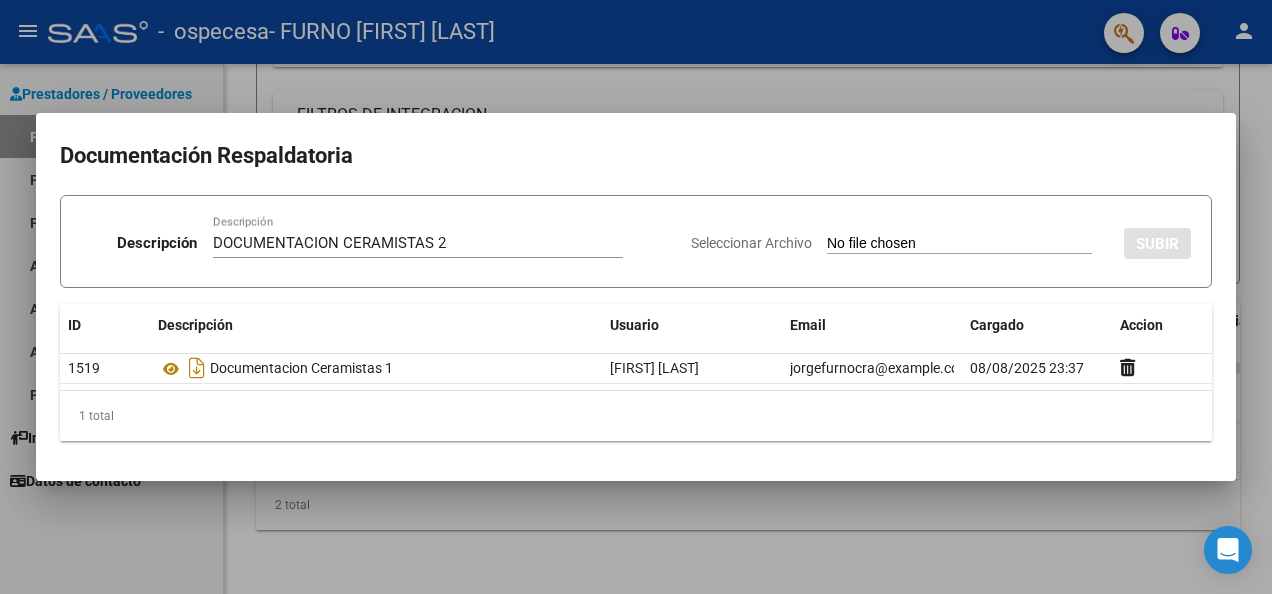 click on "Descripción DOCUMENTACION CERAMISTAS 2 Descripción Seleccionar Archivo SUBIR" at bounding box center [636, 241] 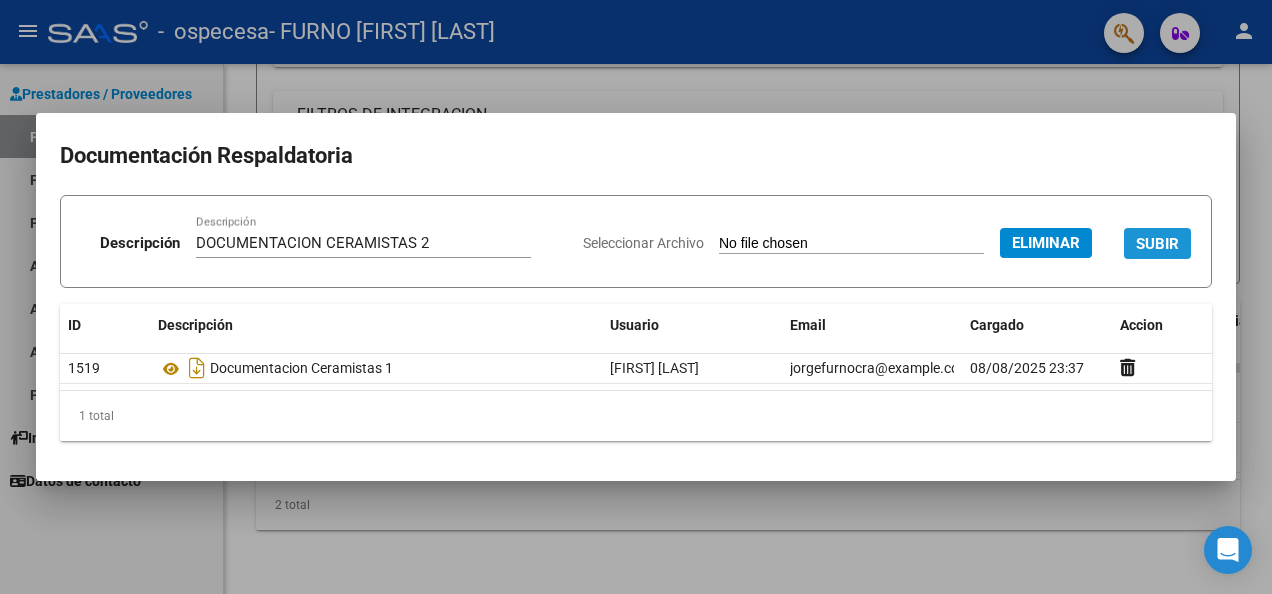 click on "SUBIR" at bounding box center [1157, 244] 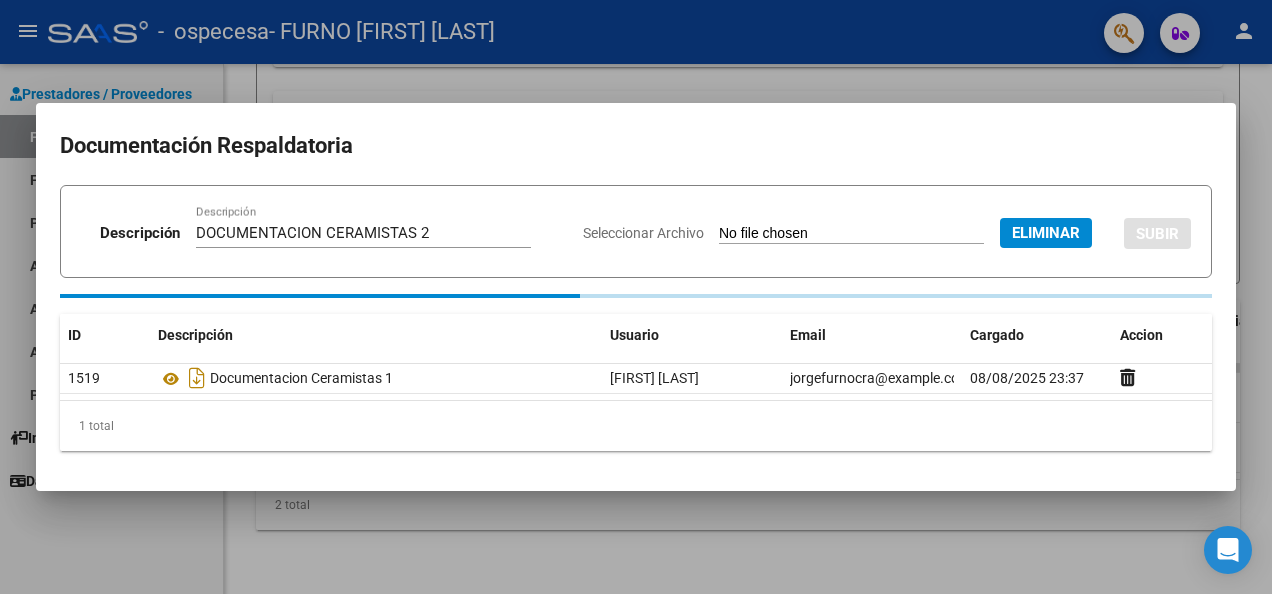 type 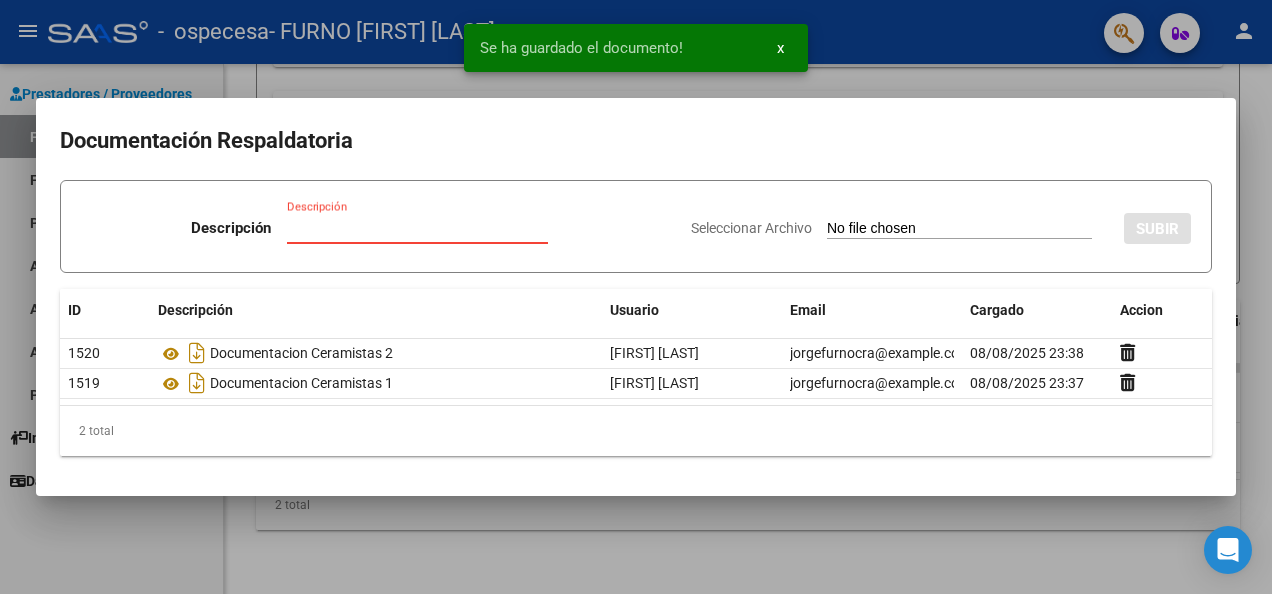 click on "Descripción" at bounding box center [417, 228] 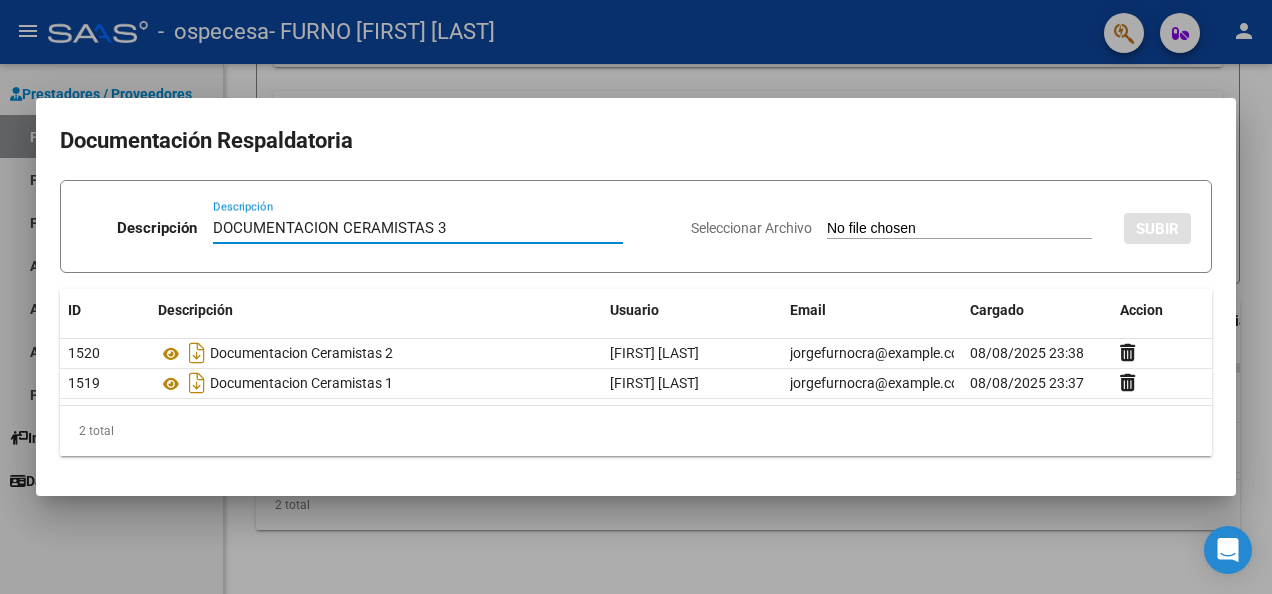 type on "DOCUMENTACION CERAMISTAS 3" 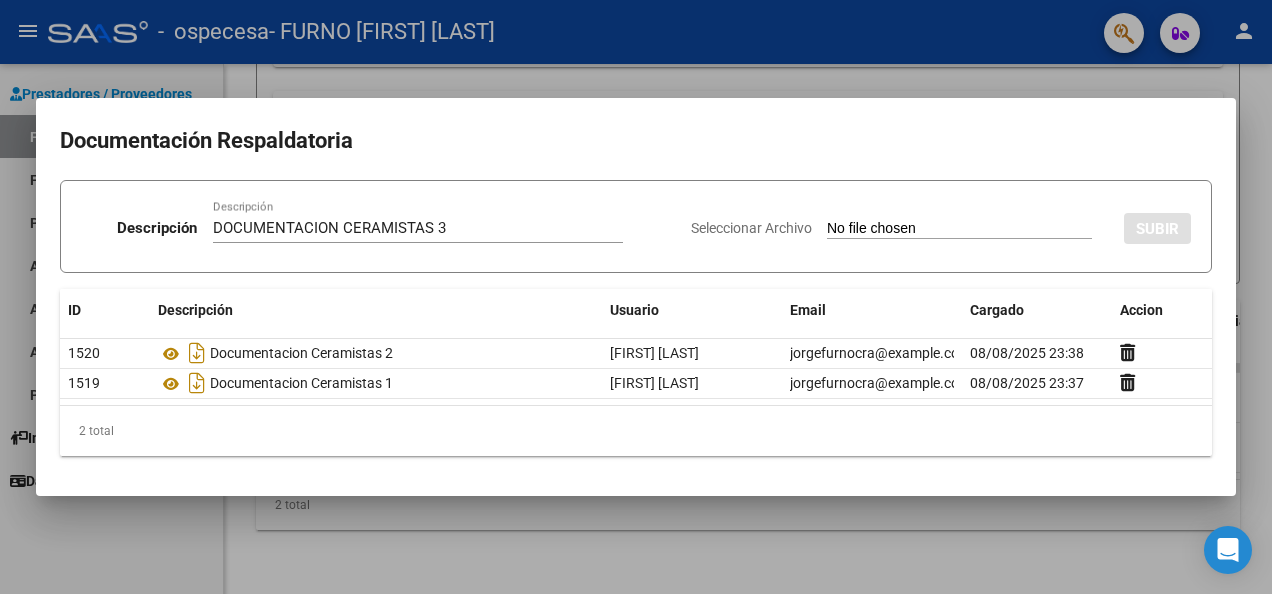 click on "Seleccionar Archivo" at bounding box center (959, 229) 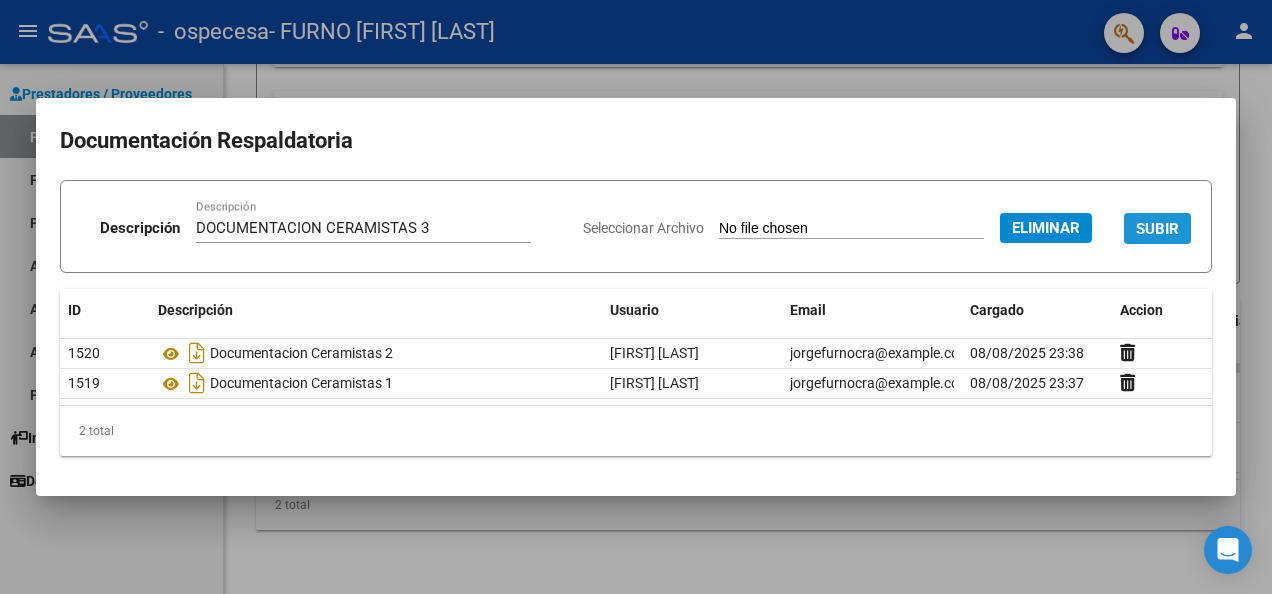click on "SUBIR" at bounding box center (1157, 229) 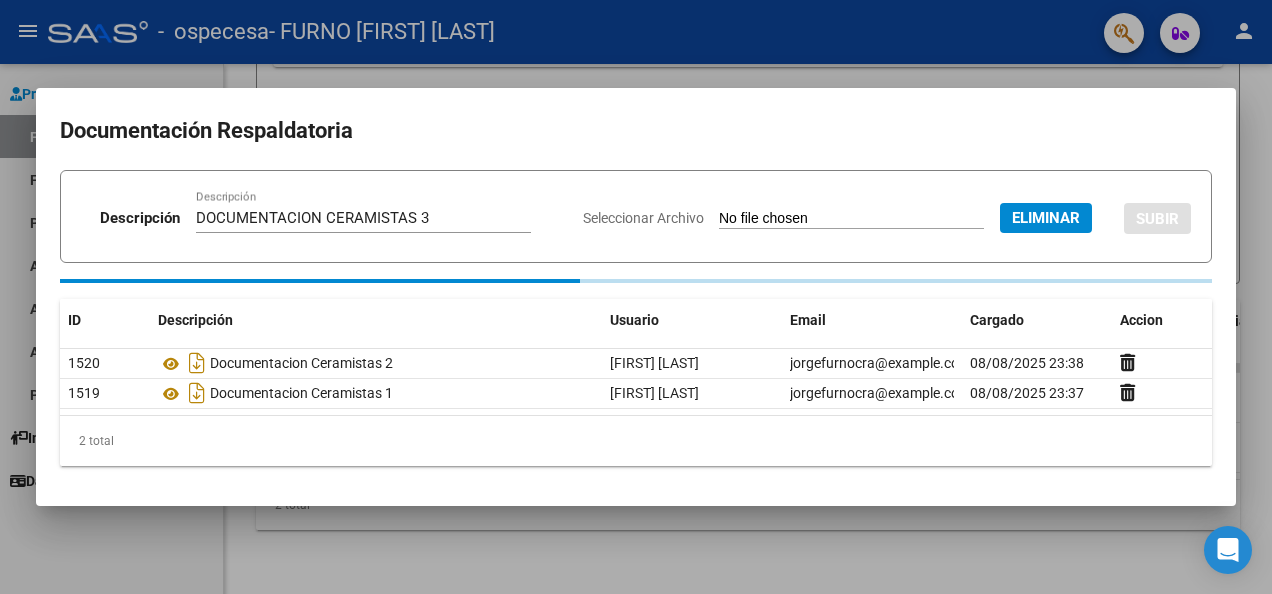 type 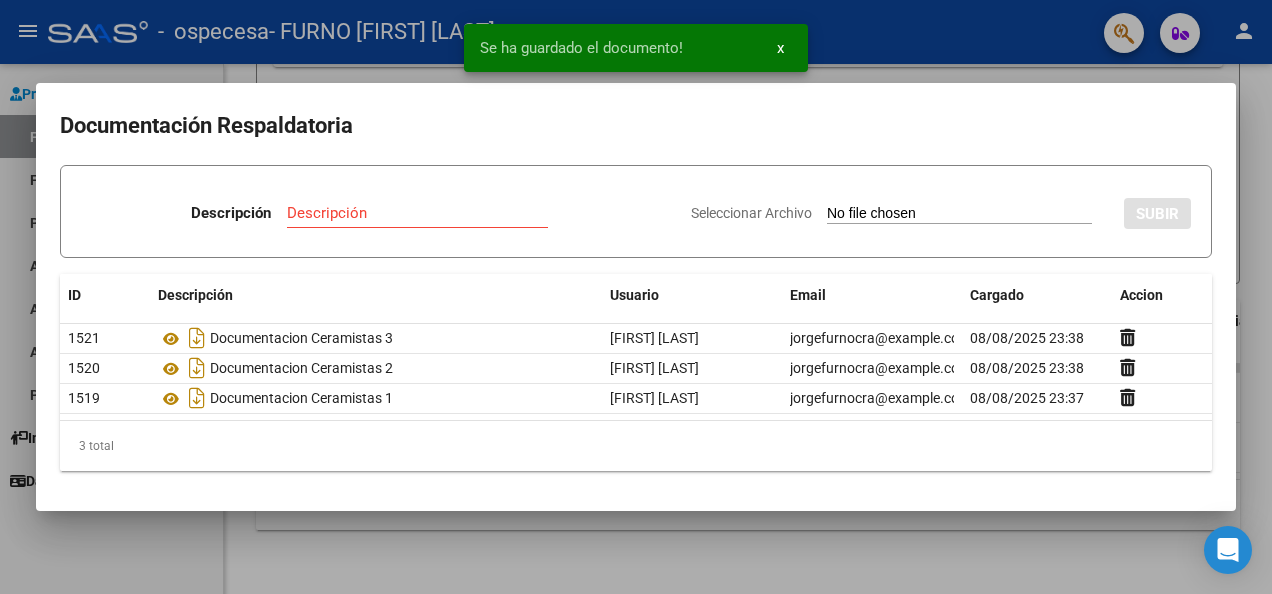 click on "Descripción" at bounding box center (417, 213) 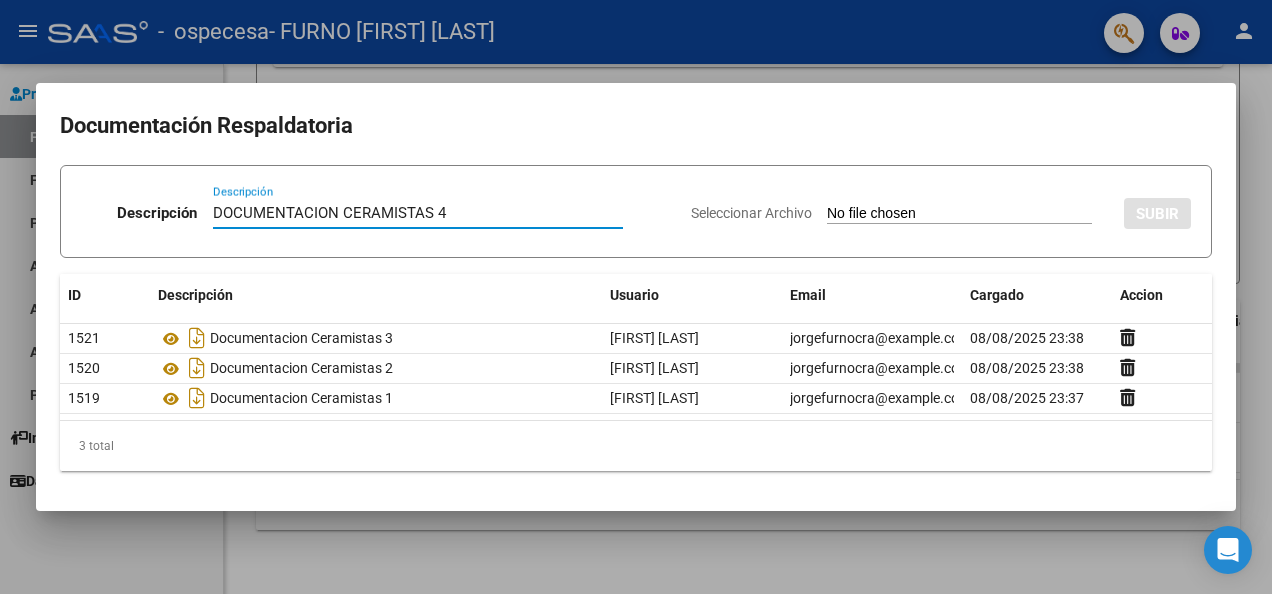 type on "DOCUMENTACION CERAMISTAS 4" 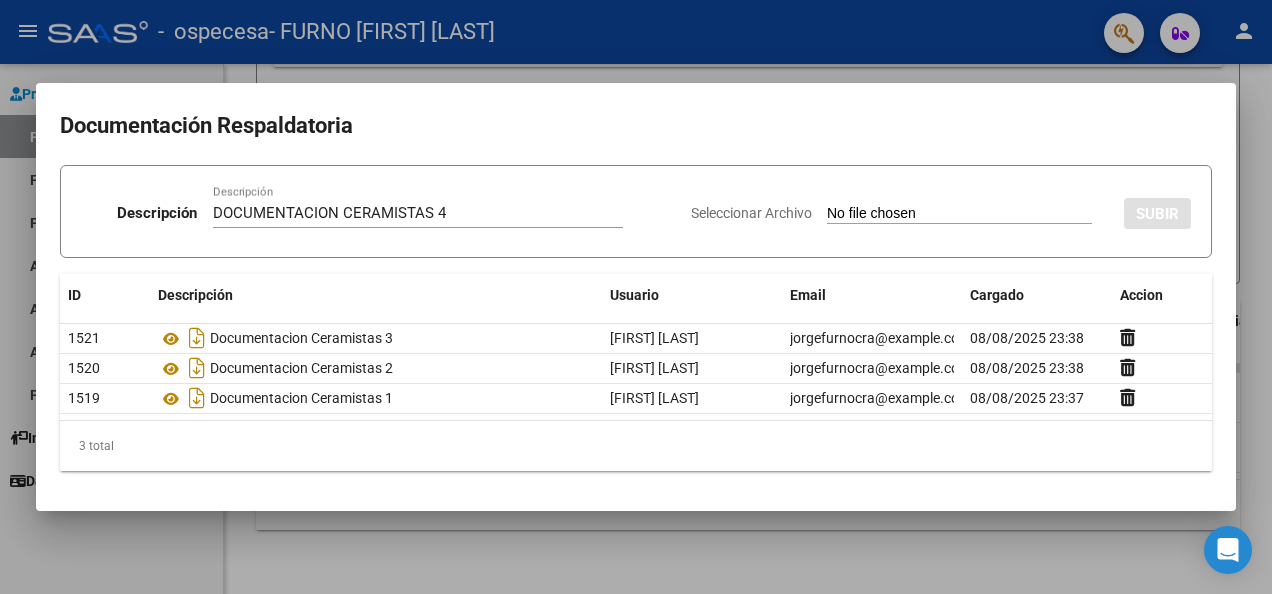 type on "C:\fakepath\CERAMISTAS DOCUMENTACION 4.pdf" 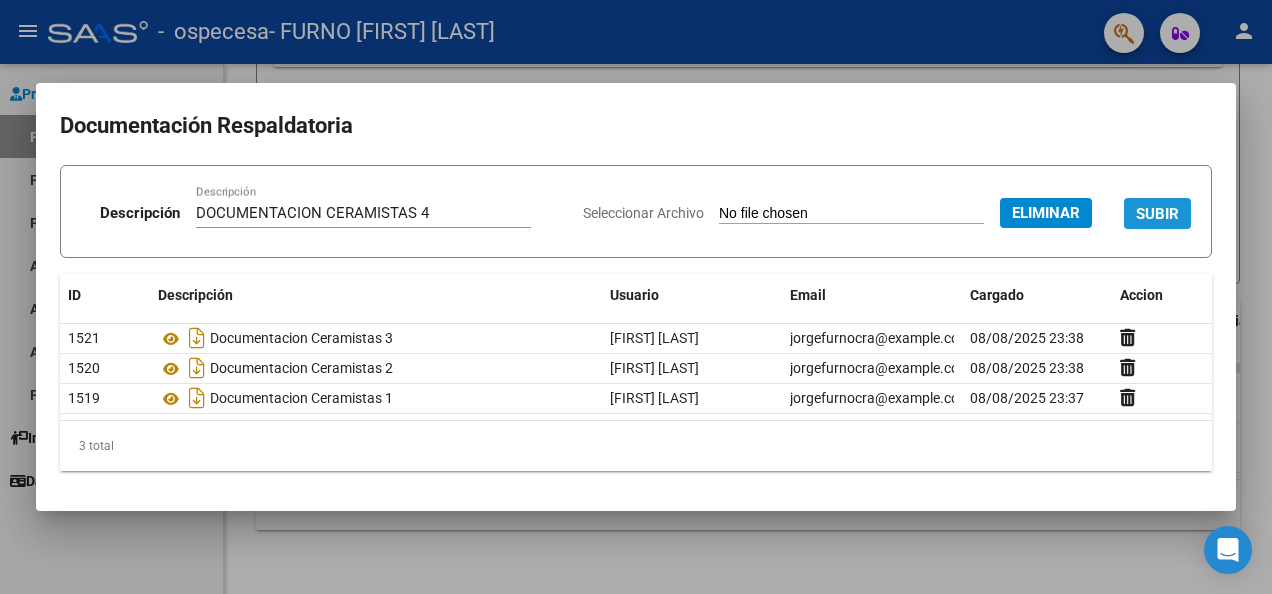 click on "SUBIR" at bounding box center [1157, 214] 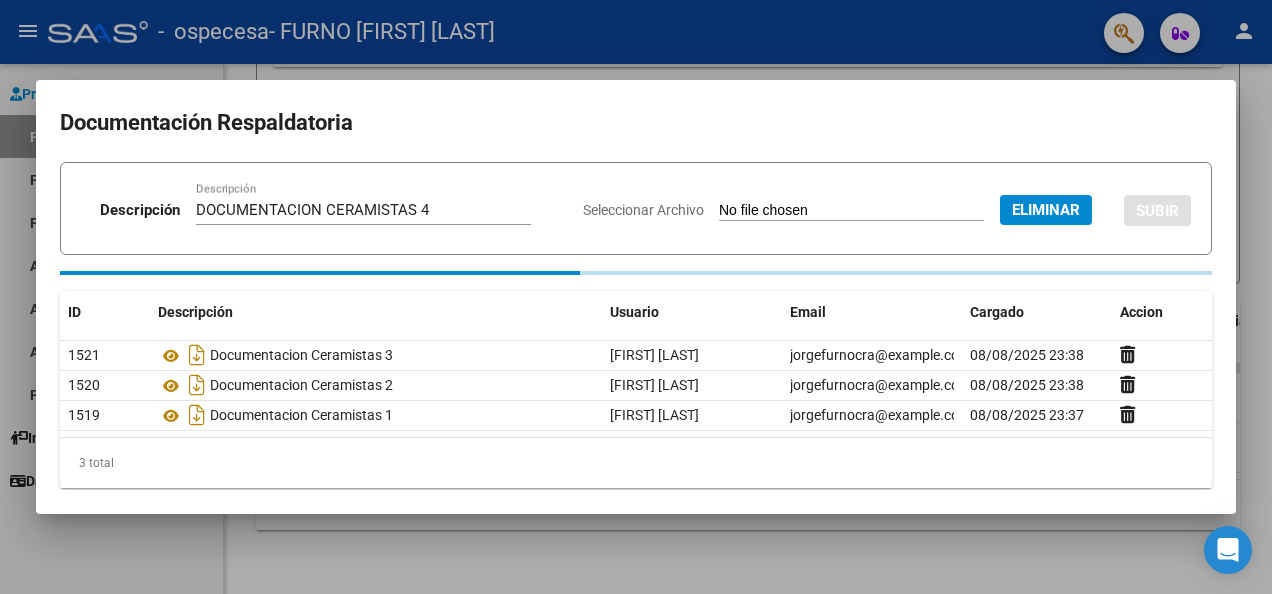 type 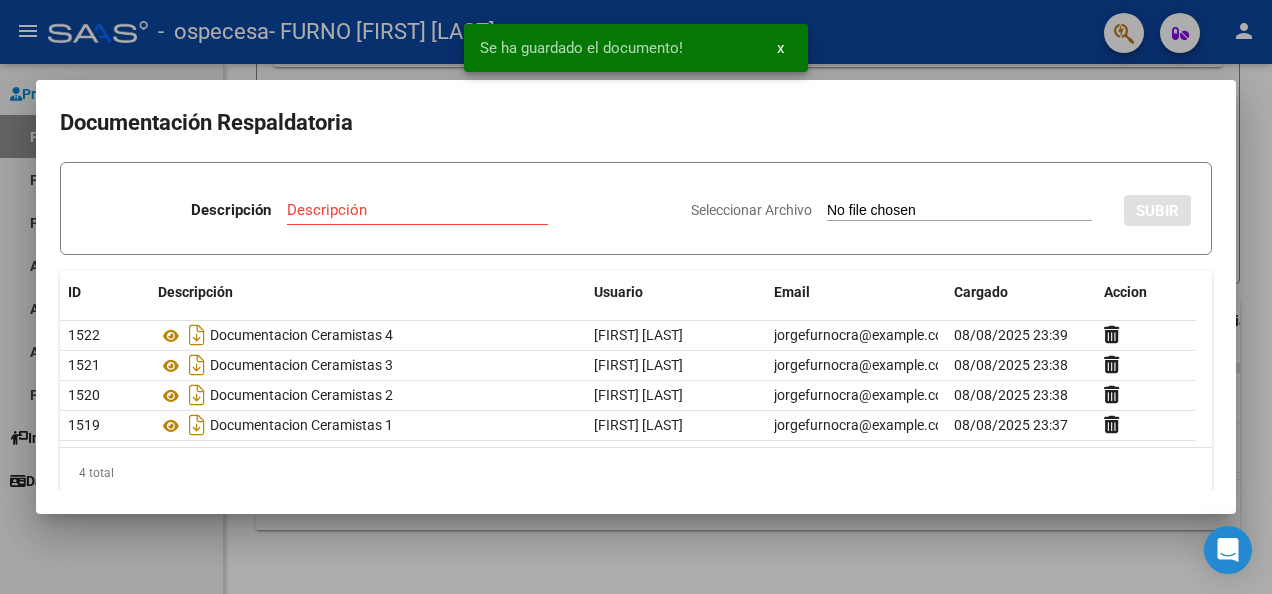 click on "Descripción" at bounding box center (417, 210) 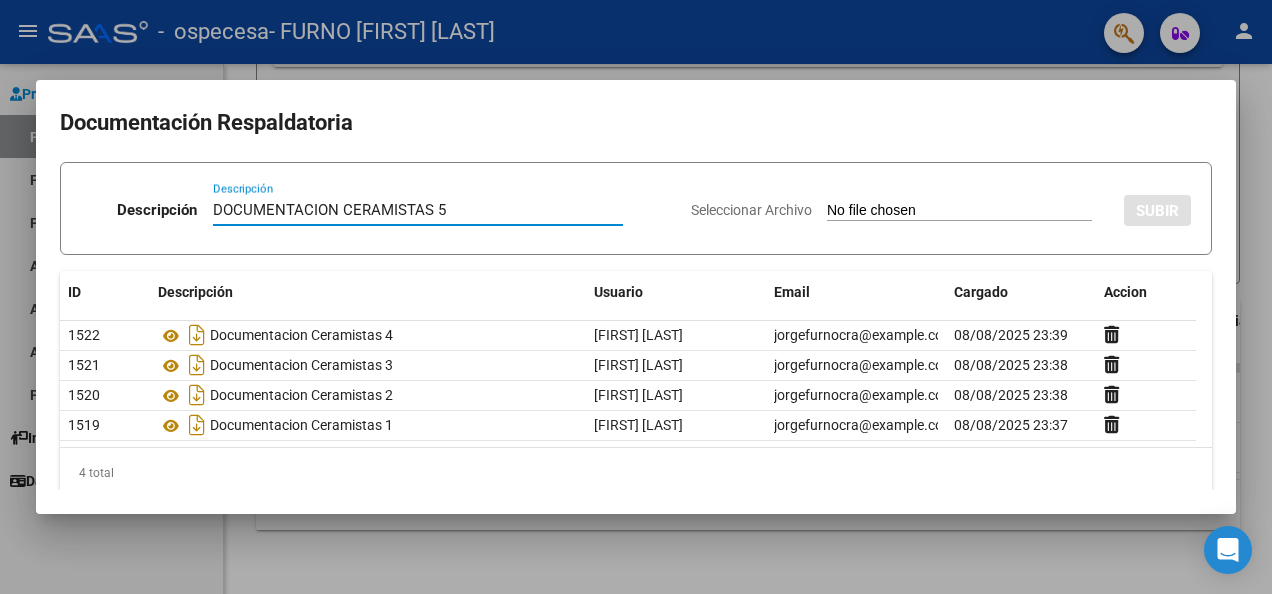 type on "DOCUMENTACION CERAMISTAS 5" 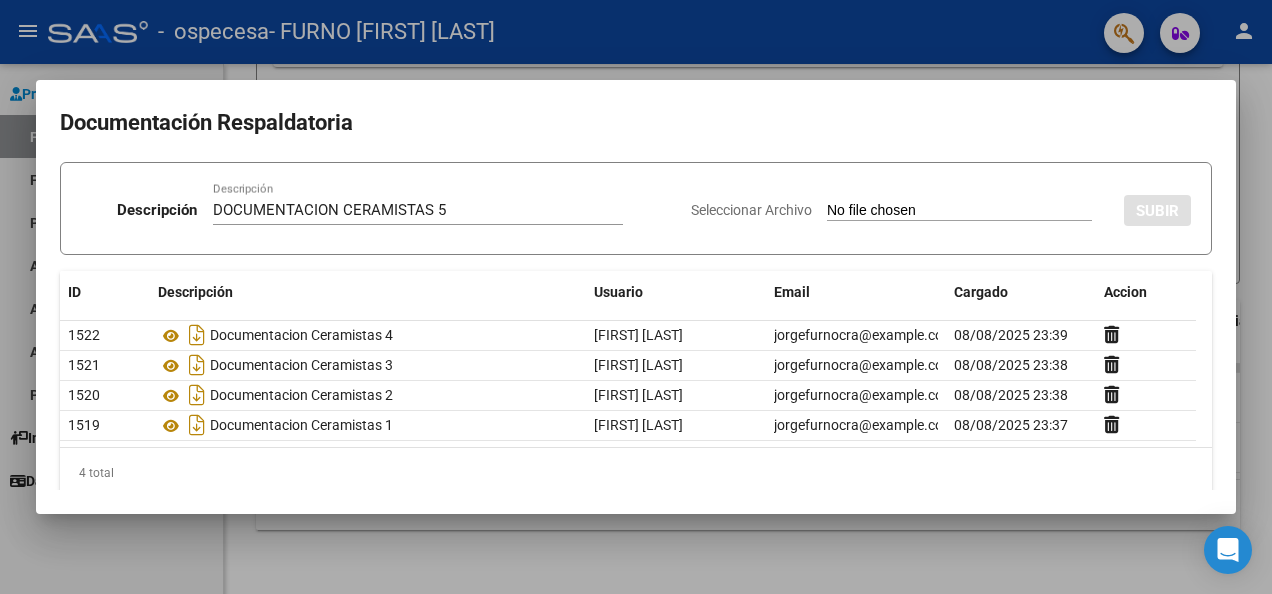 click on "Seleccionar Archivo" at bounding box center [959, 211] 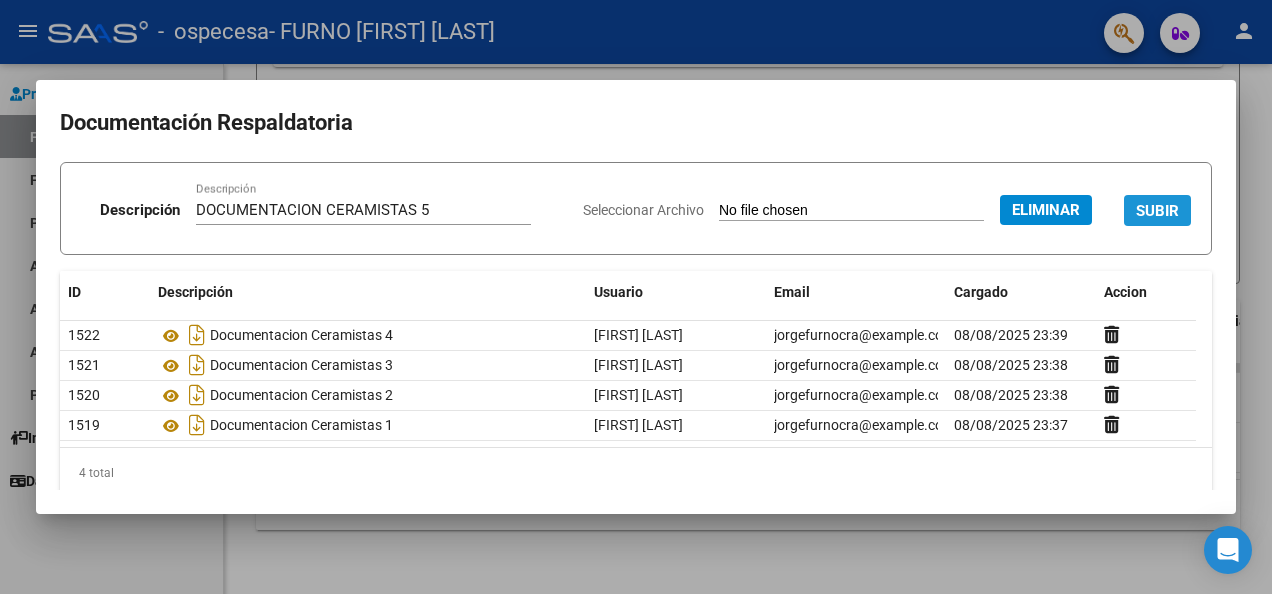 click on "SUBIR" at bounding box center (1157, 211) 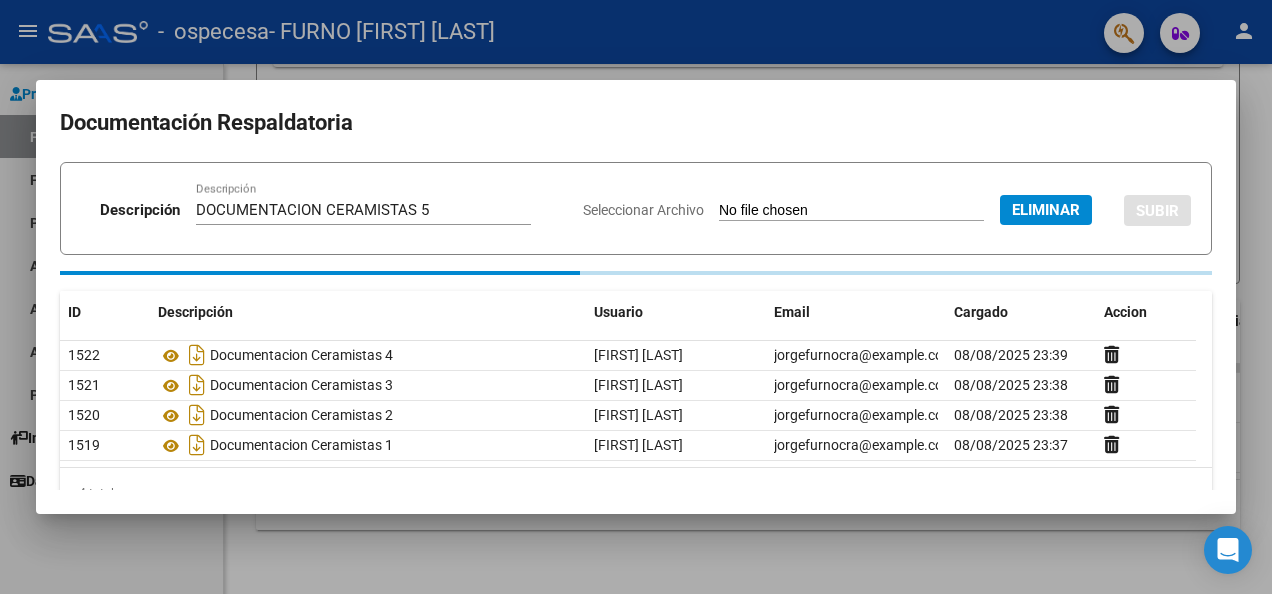 type 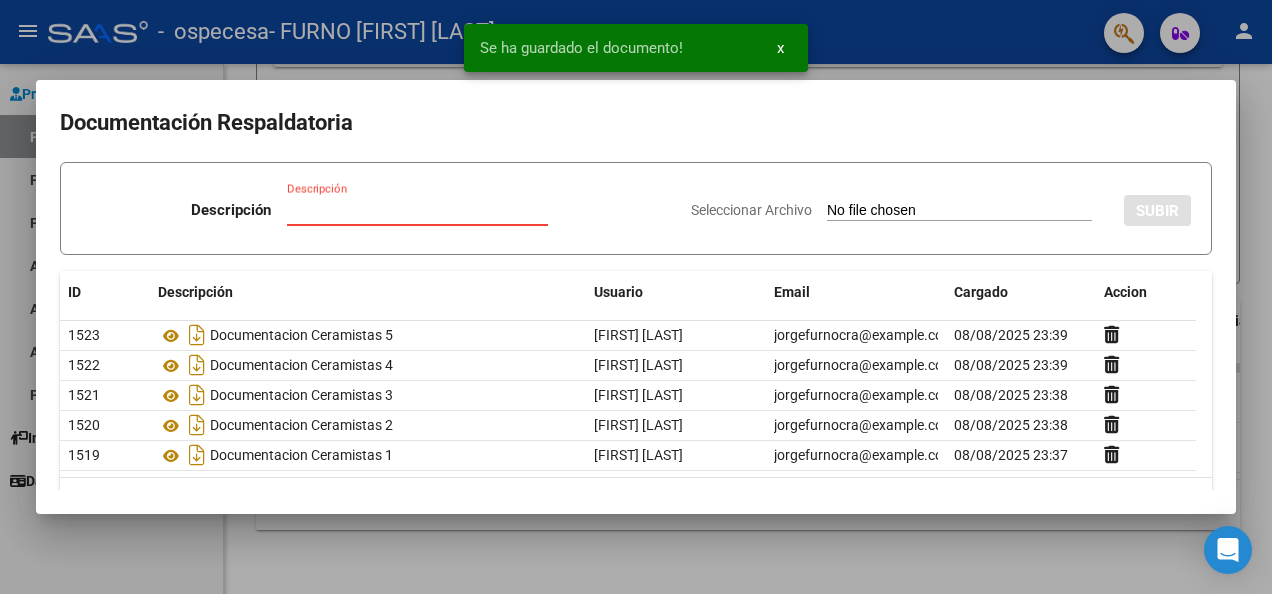click on "Descripción" at bounding box center [417, 210] 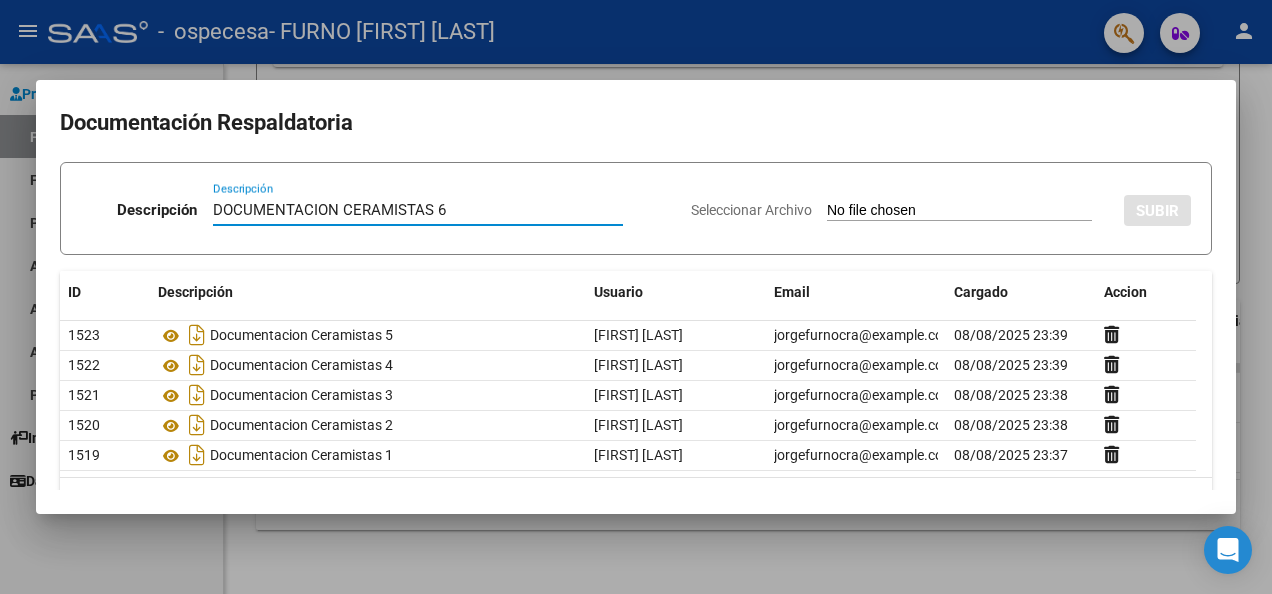 type on "DOCUMENTACION CERAMISTAS 6" 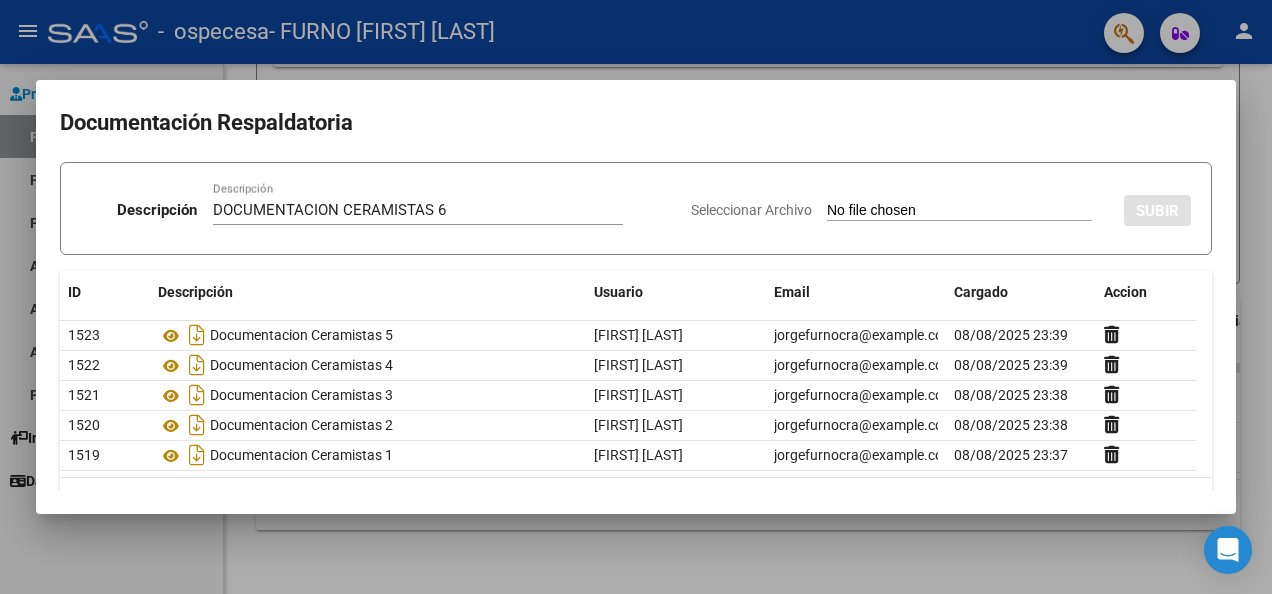 type on "C:\fakepath\CERAMISTAS DOCUMENTACION 6.pdf" 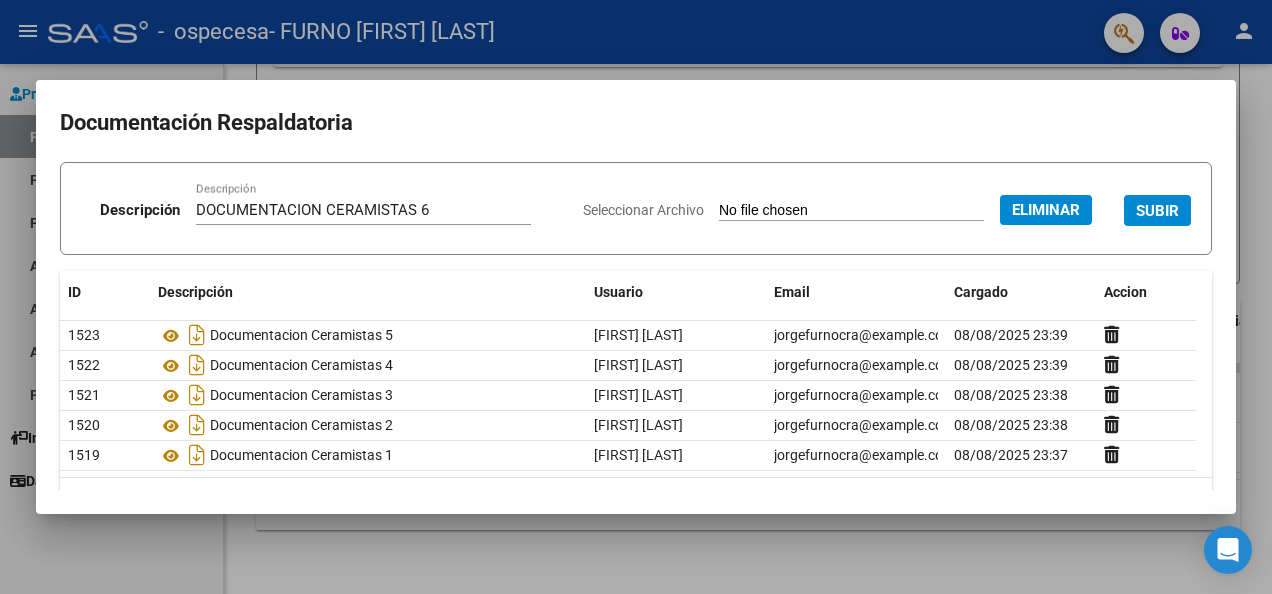 click on "SUBIR" at bounding box center [1157, 211] 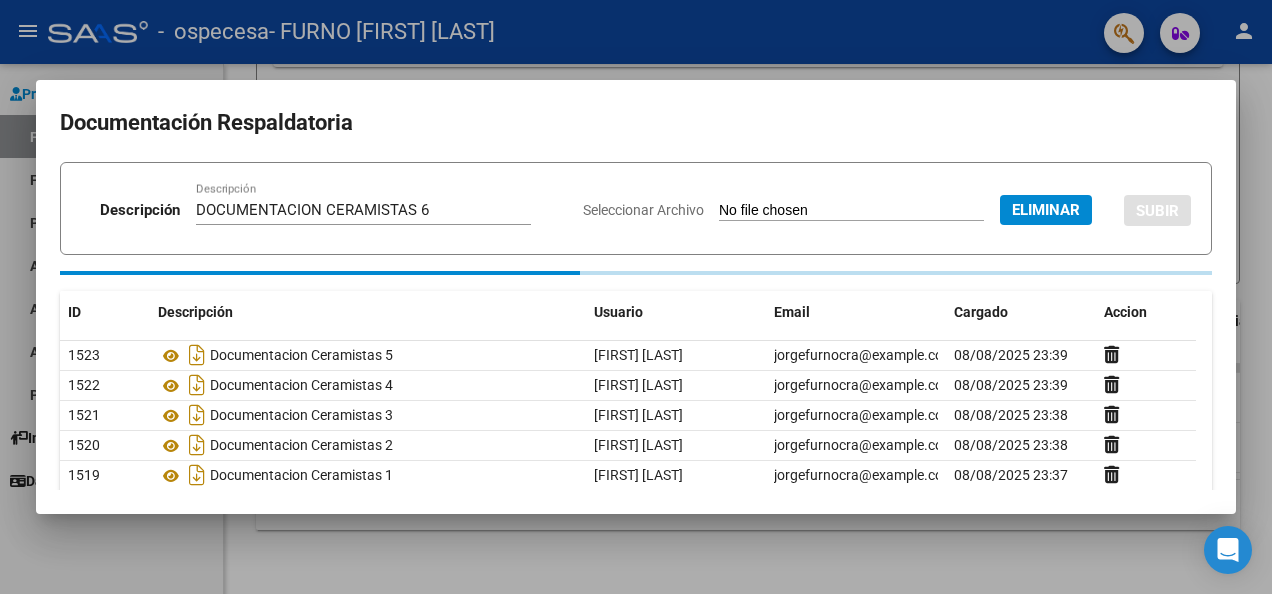 type 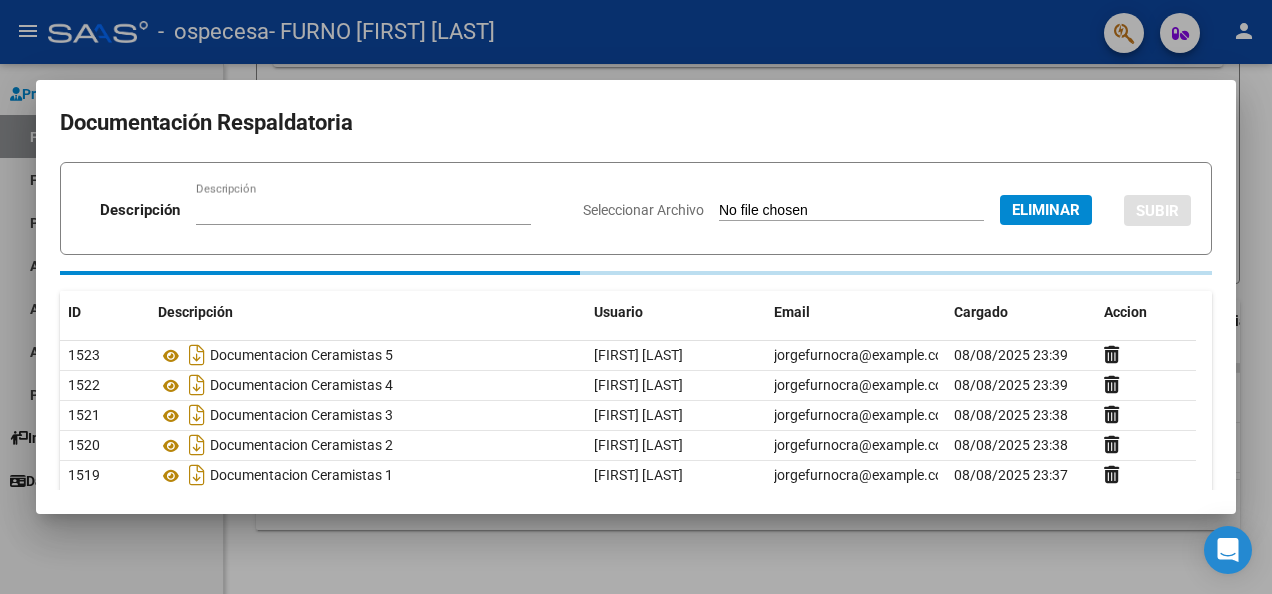 type 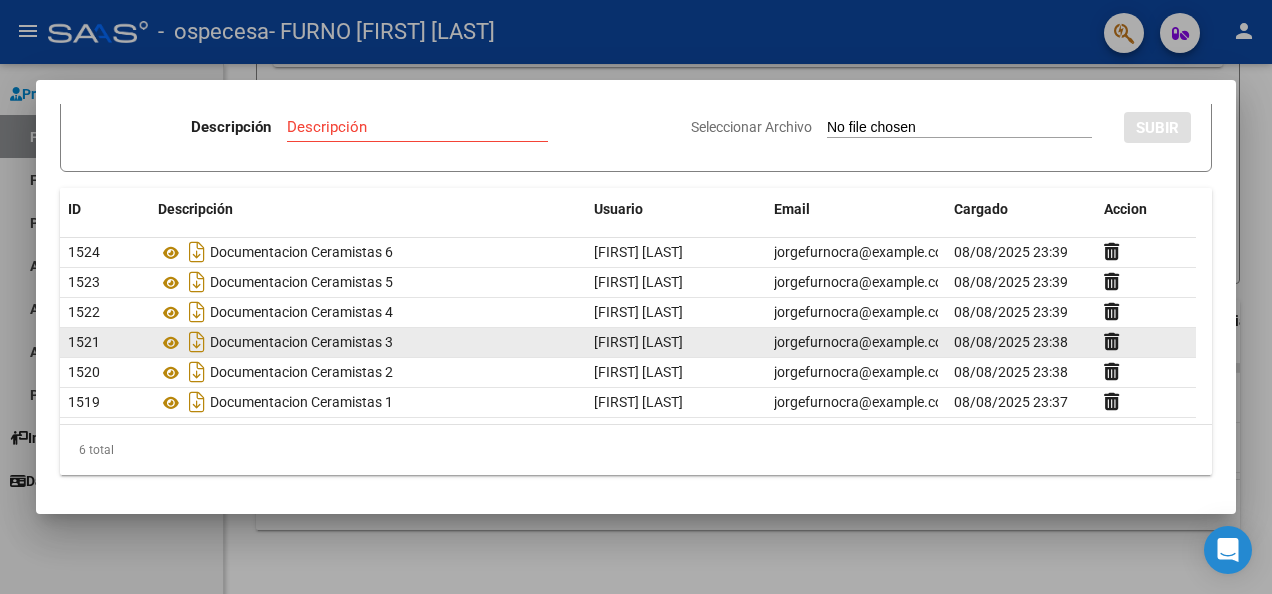 scroll, scrollTop: 0, scrollLeft: 0, axis: both 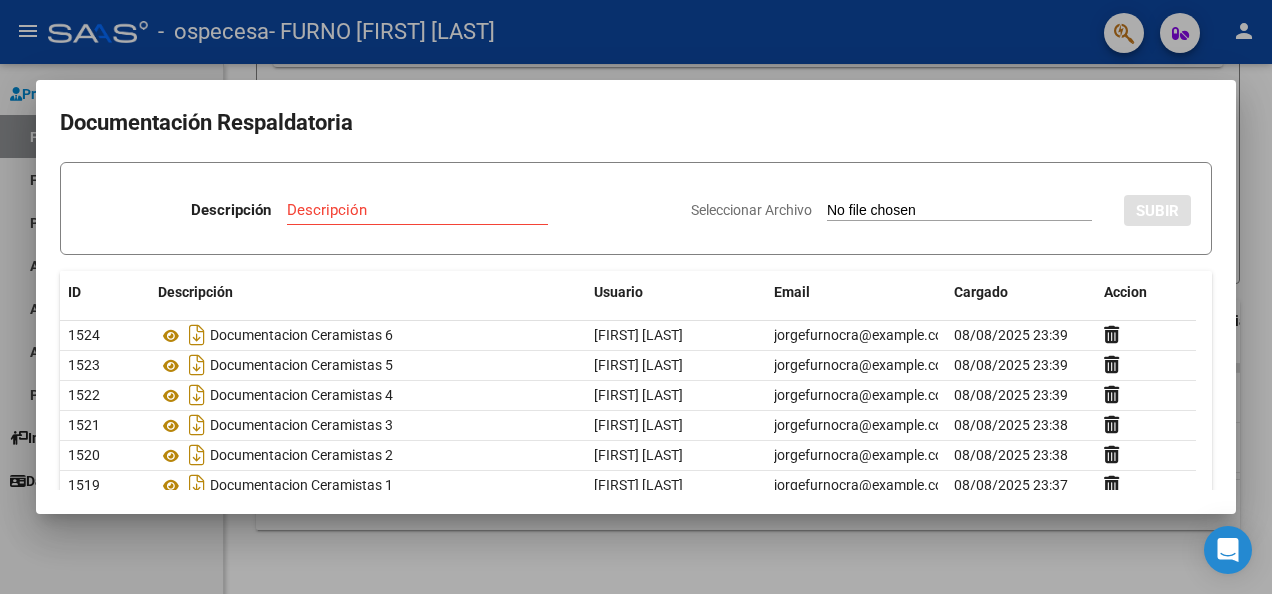 click at bounding box center [636, 297] 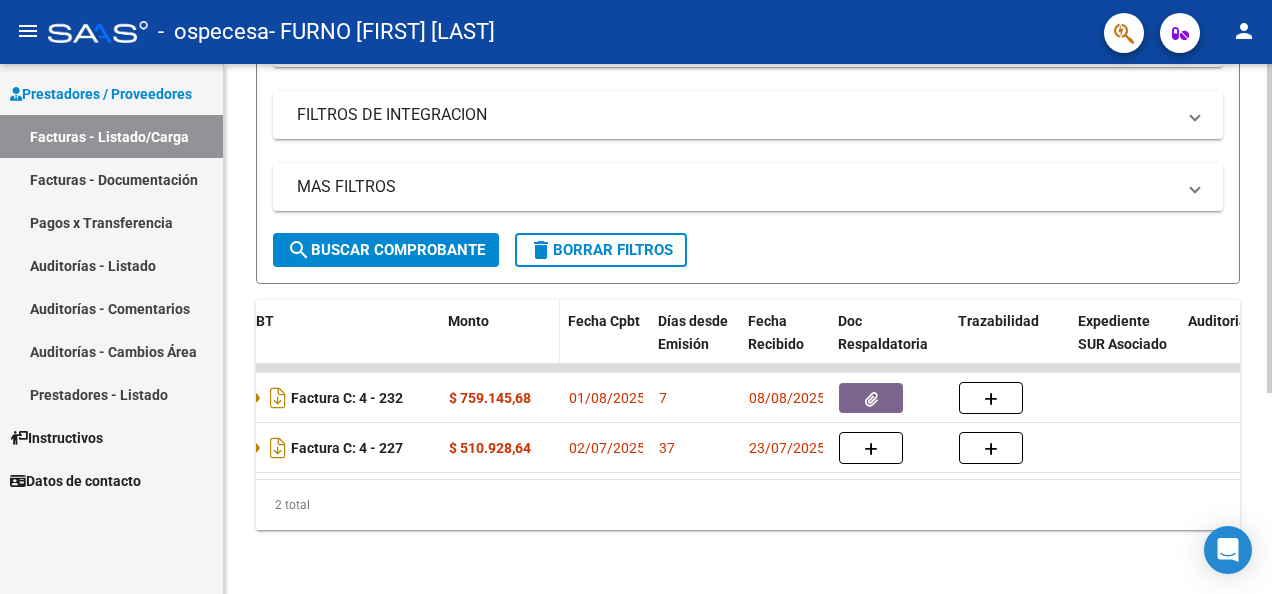 scroll, scrollTop: 324, scrollLeft: 0, axis: vertical 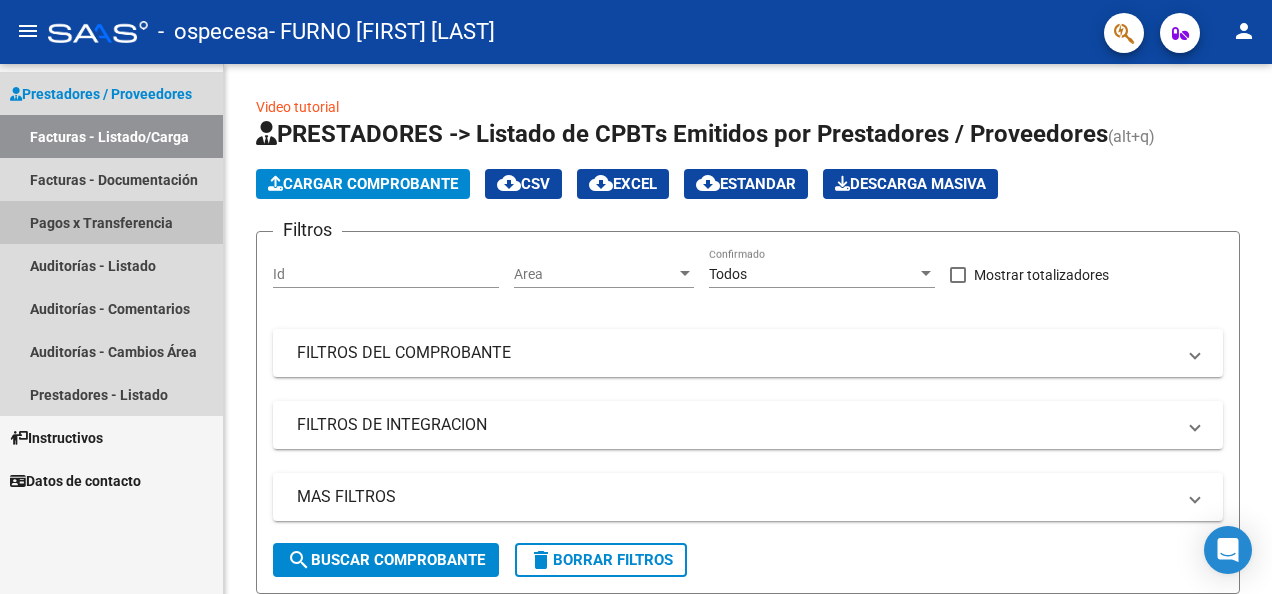 click on "Pagos x Transferencia" at bounding box center [111, 222] 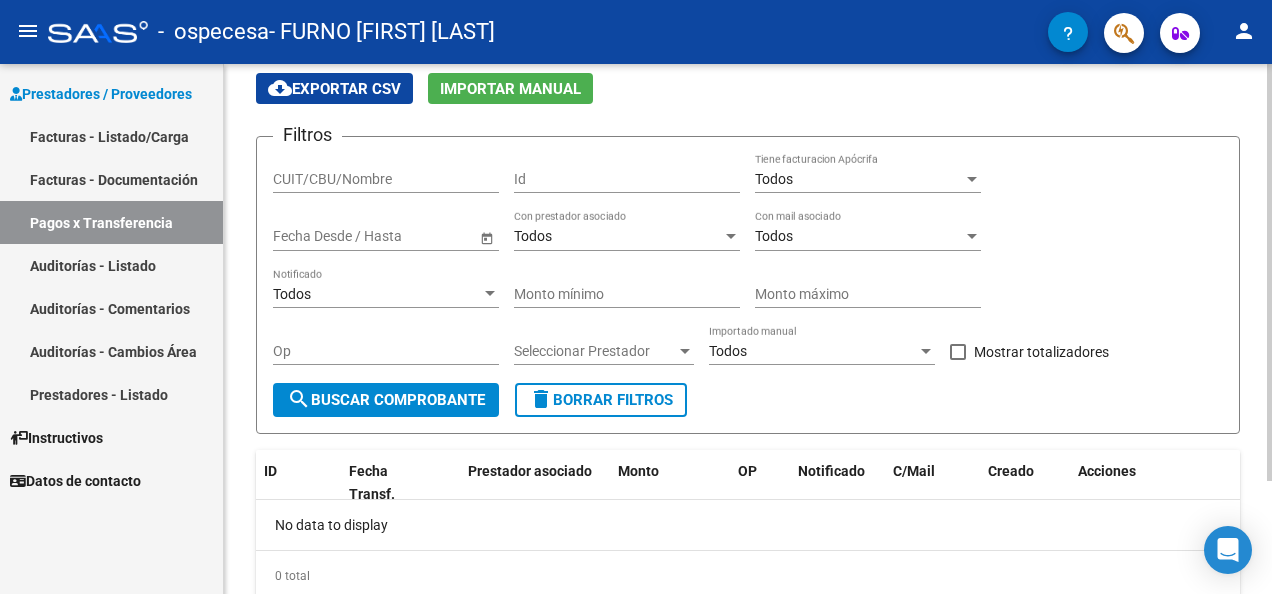 scroll, scrollTop: 43, scrollLeft: 0, axis: vertical 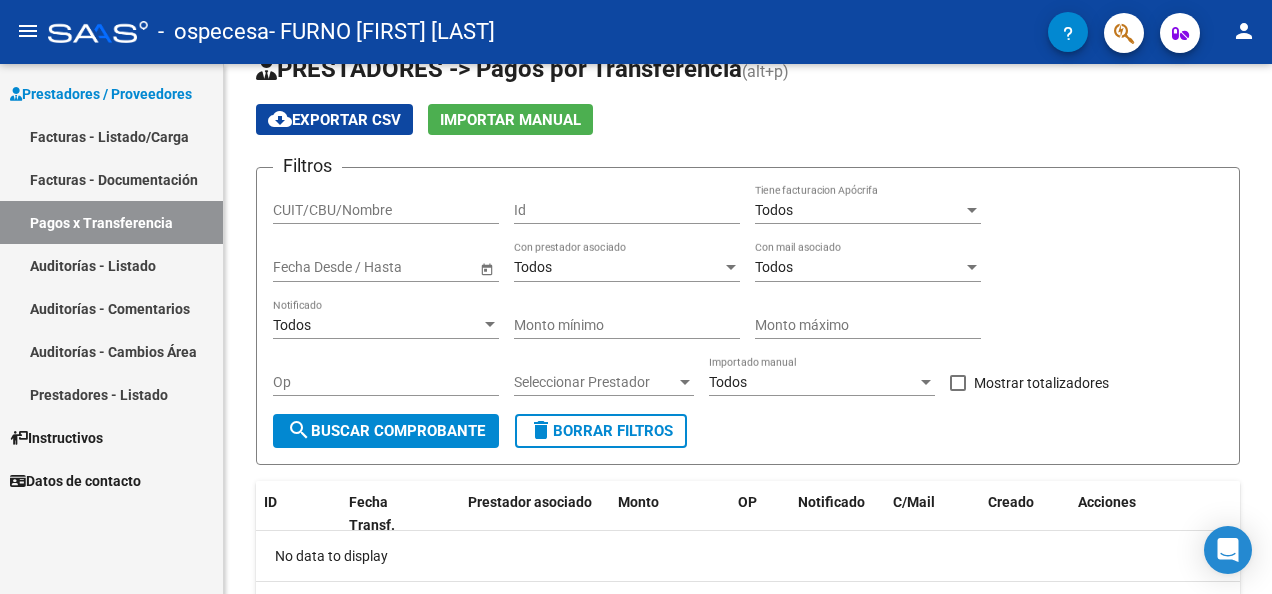 click on "Auditorías - Listado" at bounding box center (111, 265) 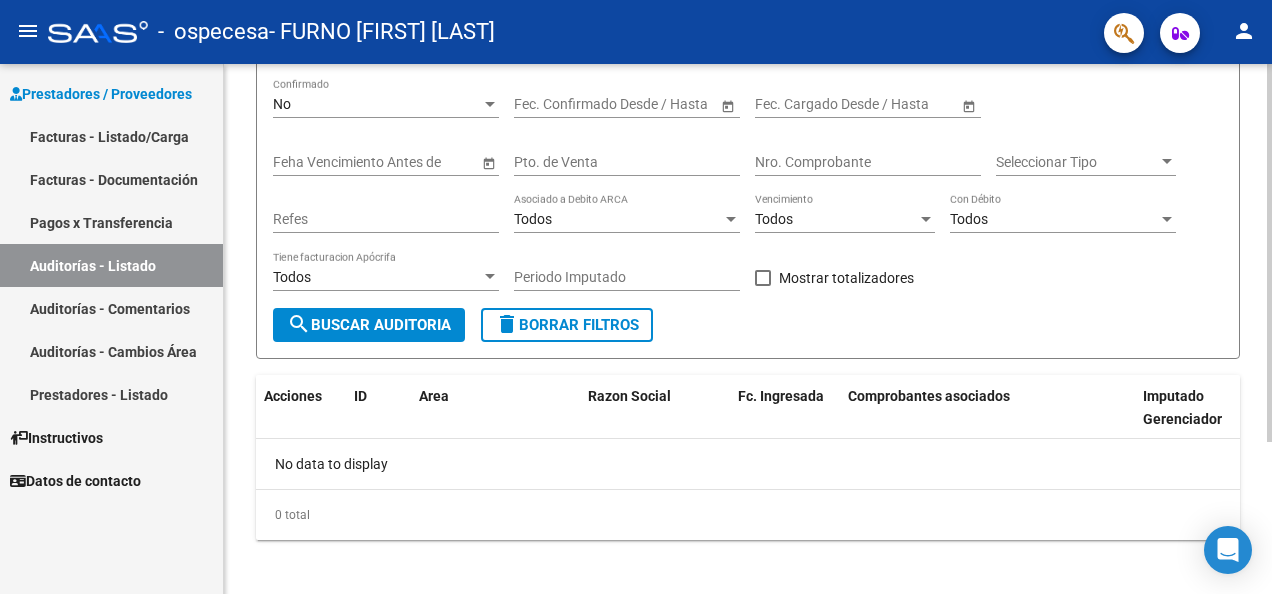 scroll, scrollTop: 214, scrollLeft: 0, axis: vertical 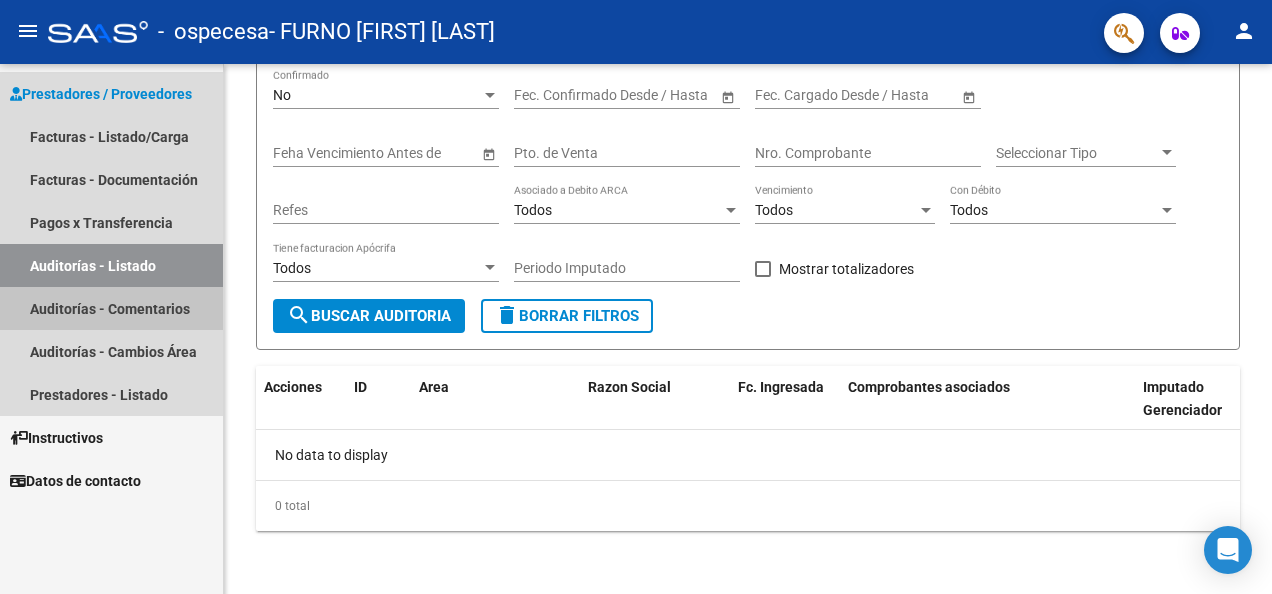 click on "Auditorías - Comentarios" at bounding box center (111, 308) 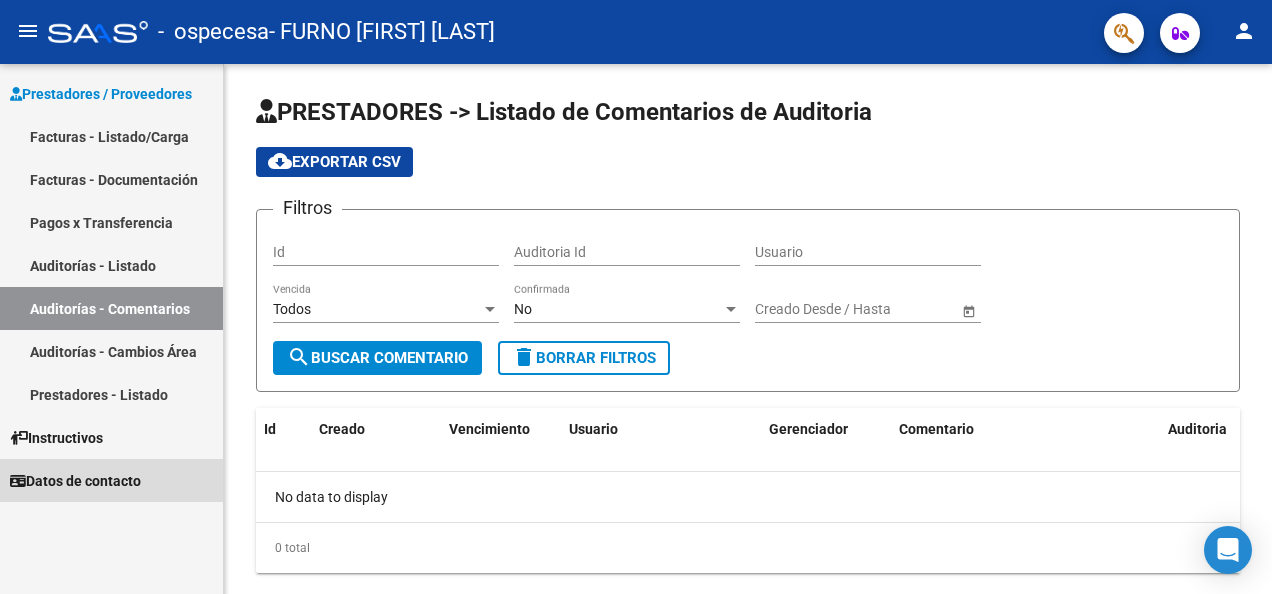 click on "Datos de contacto" at bounding box center (75, 481) 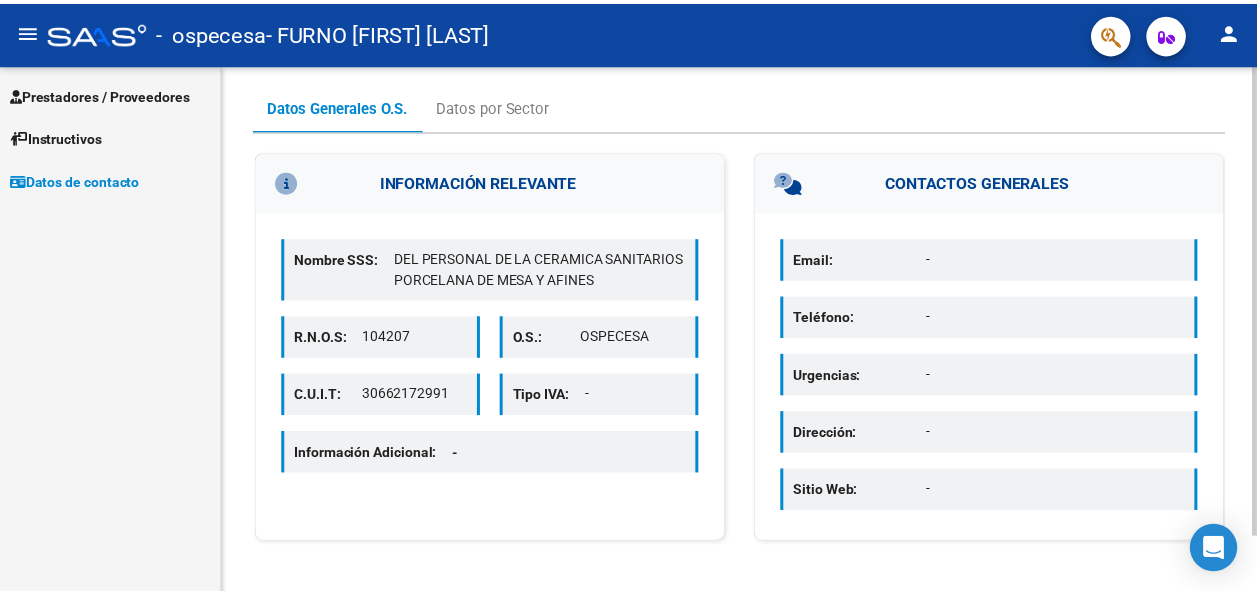 scroll, scrollTop: 0, scrollLeft: 0, axis: both 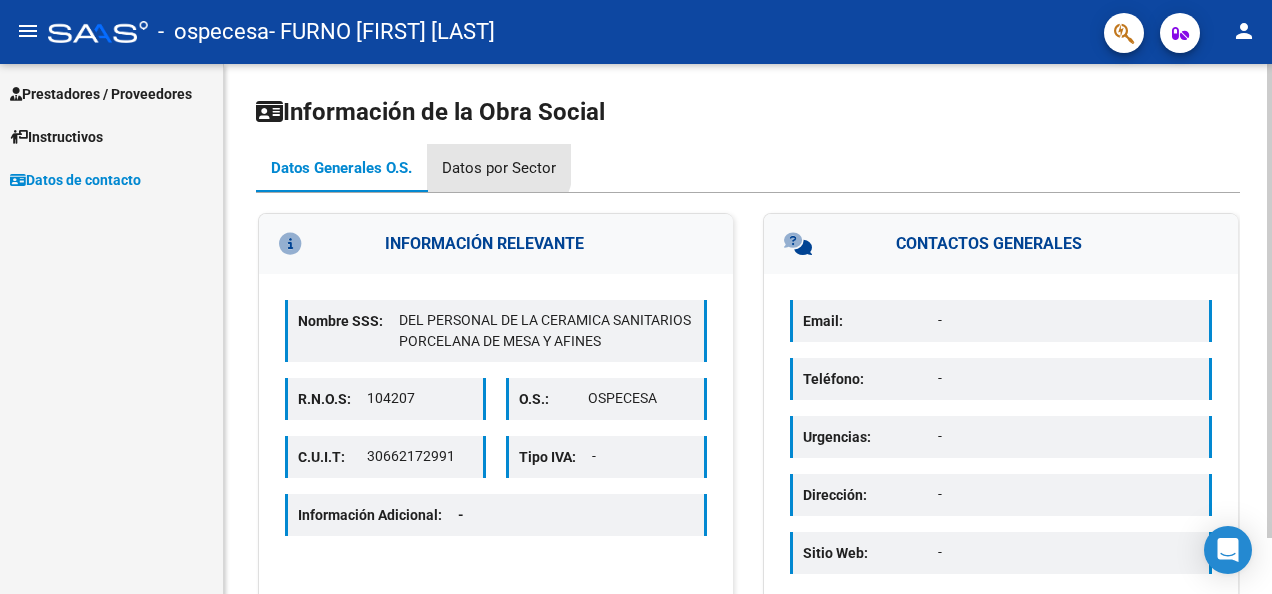 click on "Datos por Sector" at bounding box center (499, 168) 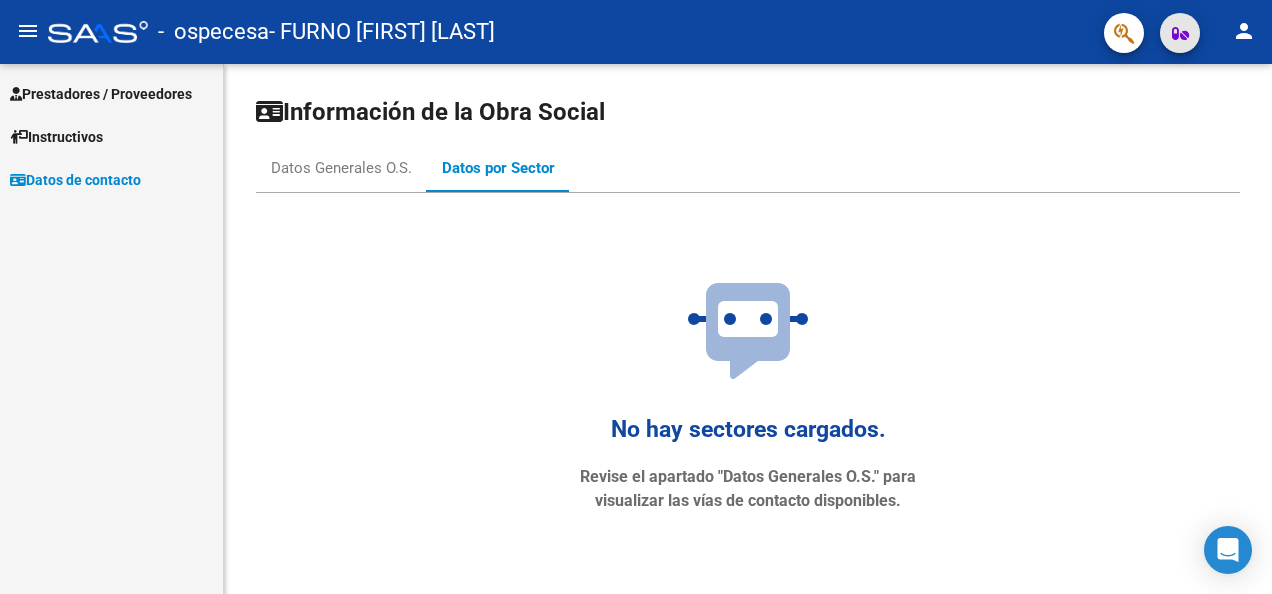 click 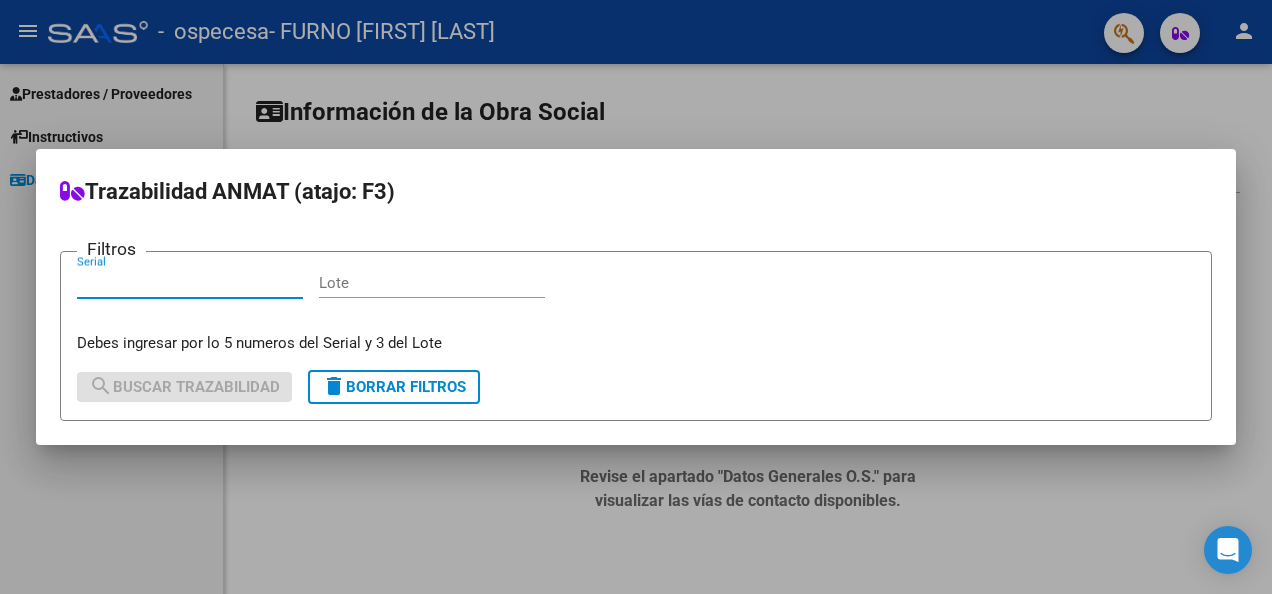 click at bounding box center [636, 297] 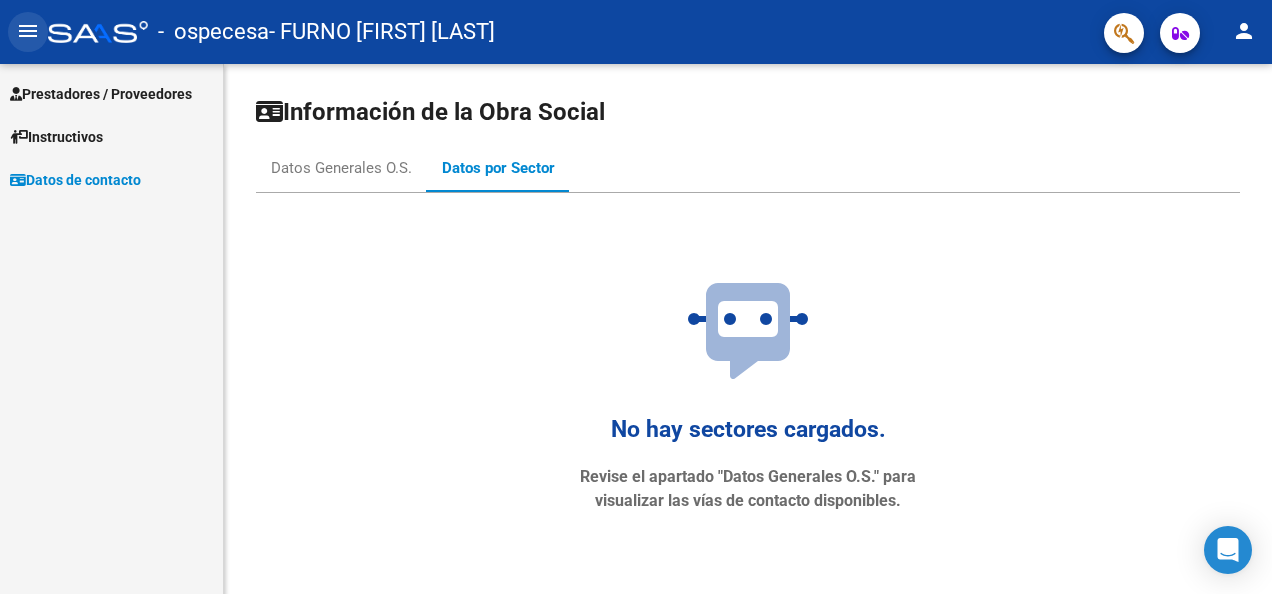 click on "menu" 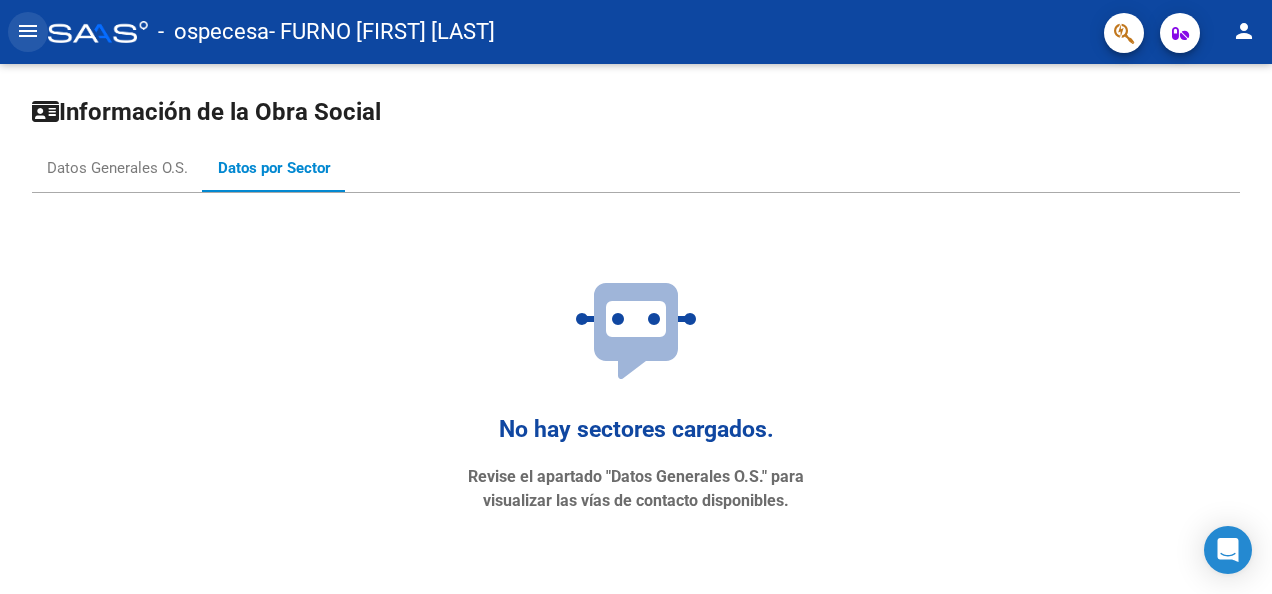 click on "menu" 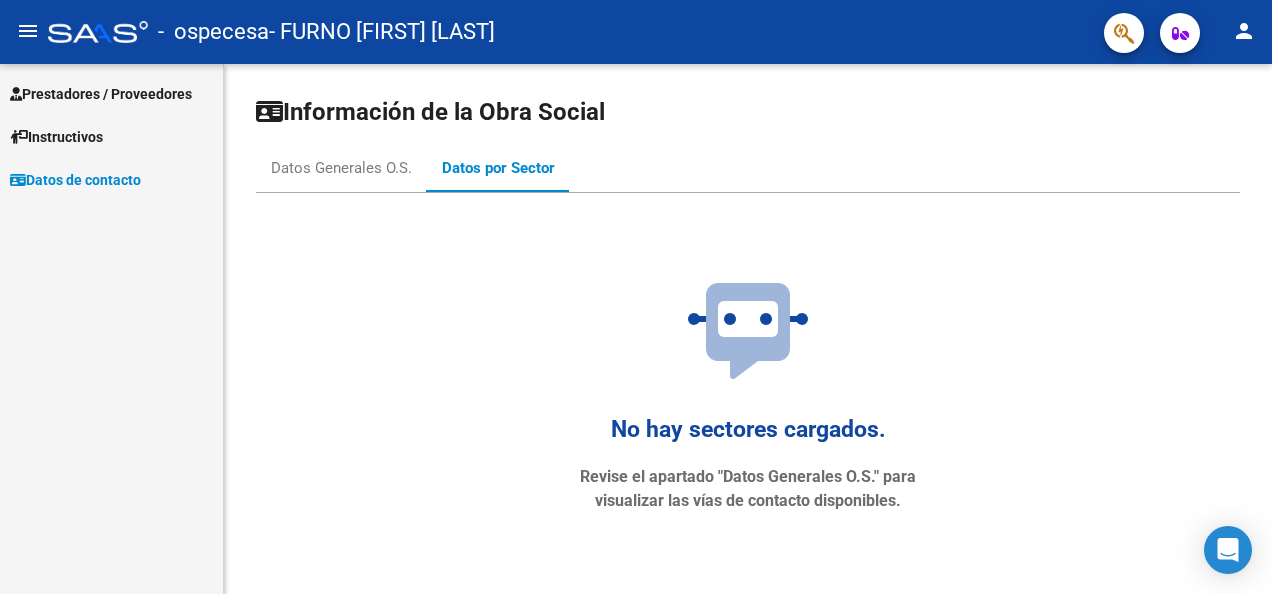 click on "person" 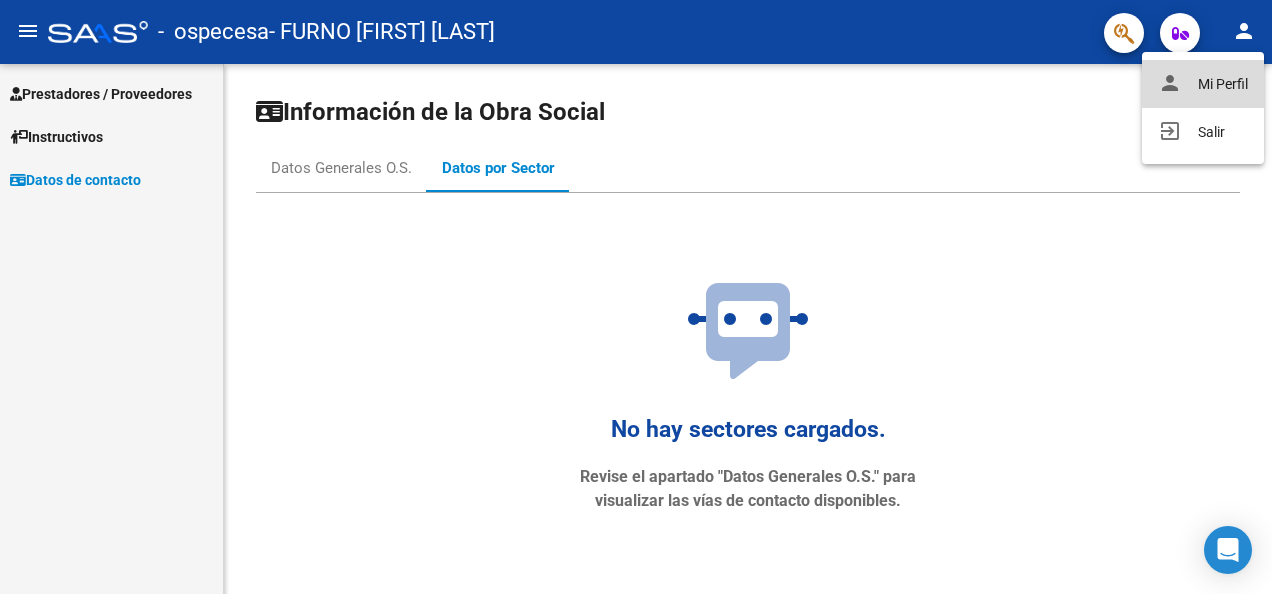 click on "person  Mi Perfil" at bounding box center [1203, 84] 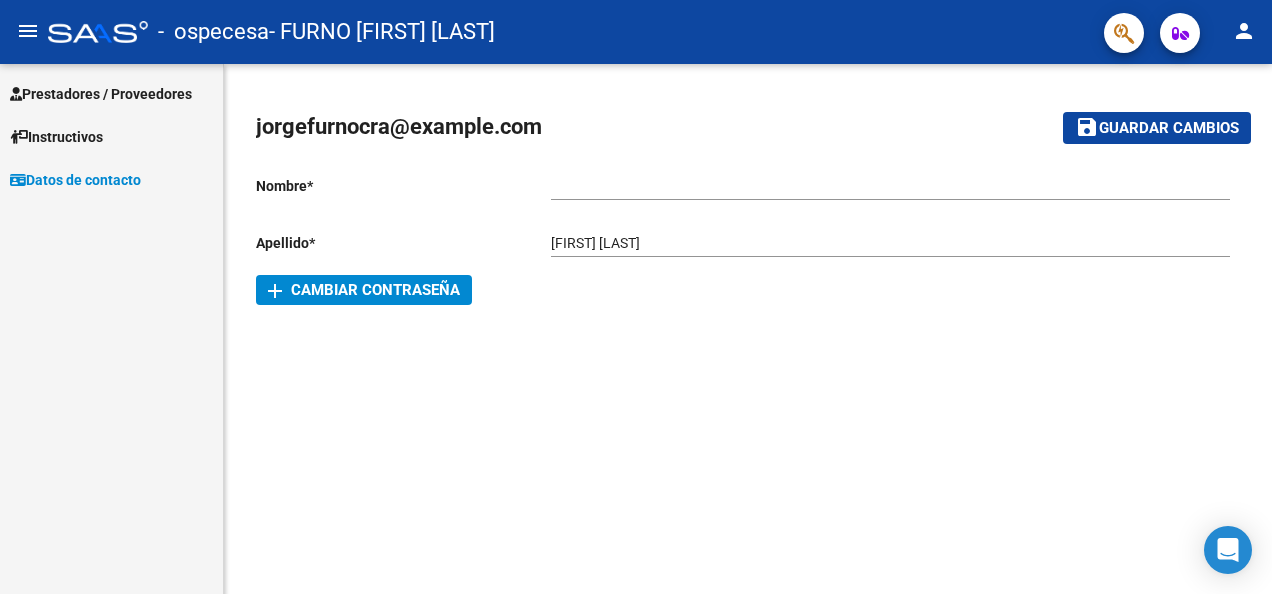 click on "Ingresar nombre" at bounding box center (890, 186) 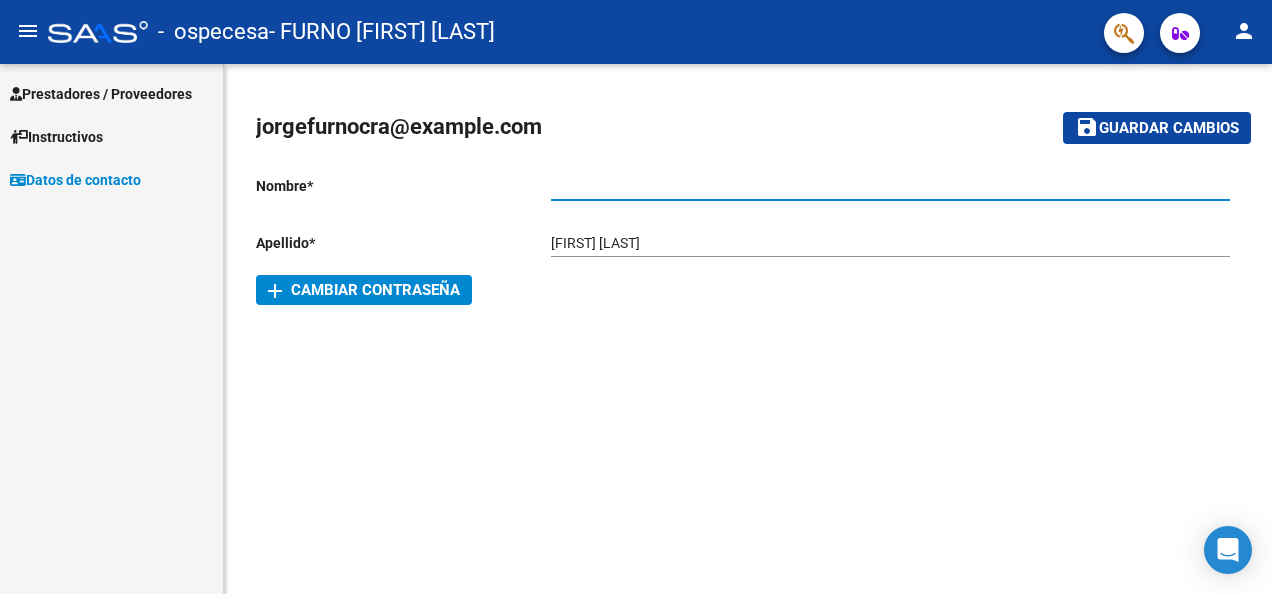 type on "[FIRST]" 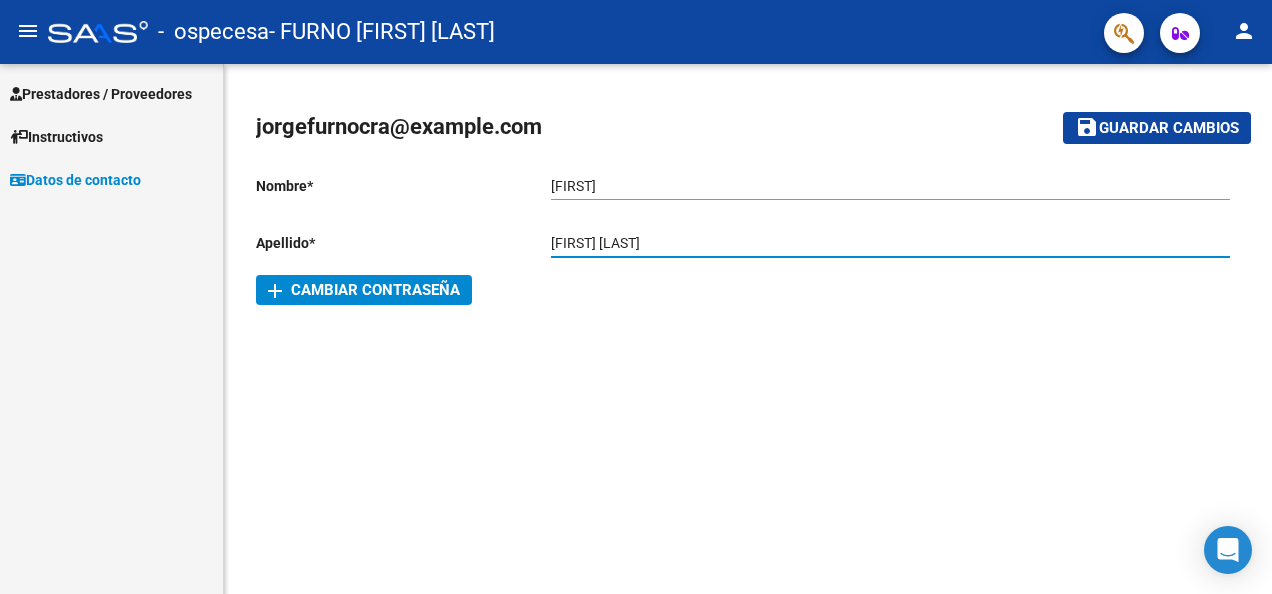 drag, startPoint x: 676, startPoint y: 238, endPoint x: 479, endPoint y: 244, distance: 197.09135 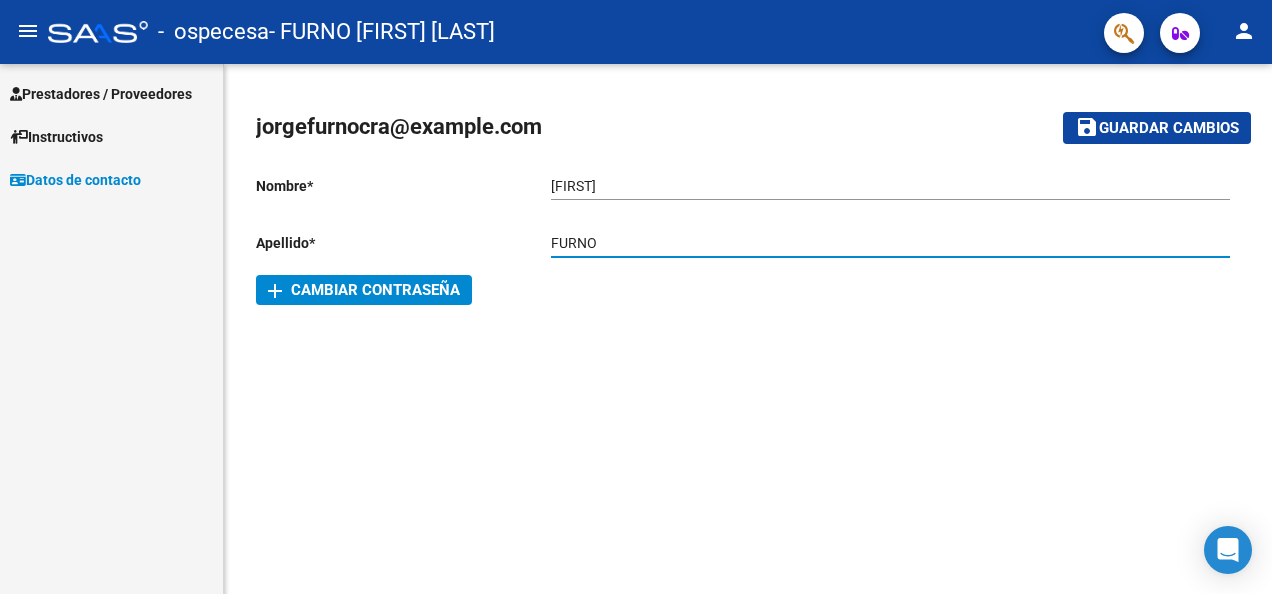 type on "FURNO" 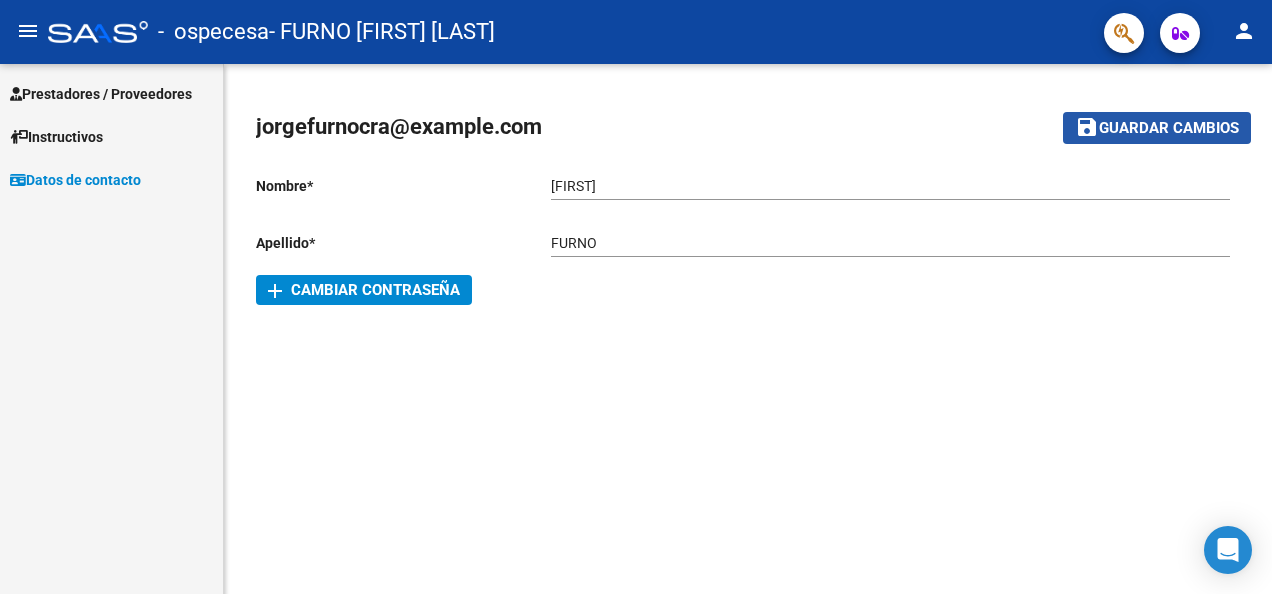 click on "save Guardar cambios" 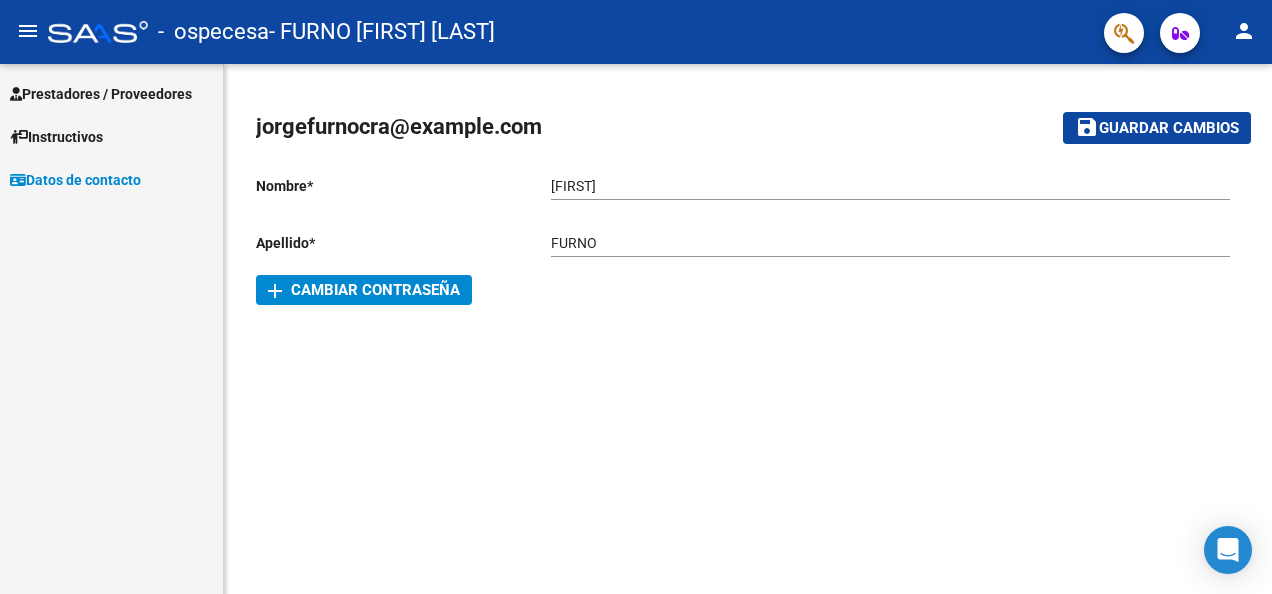 click on "person" 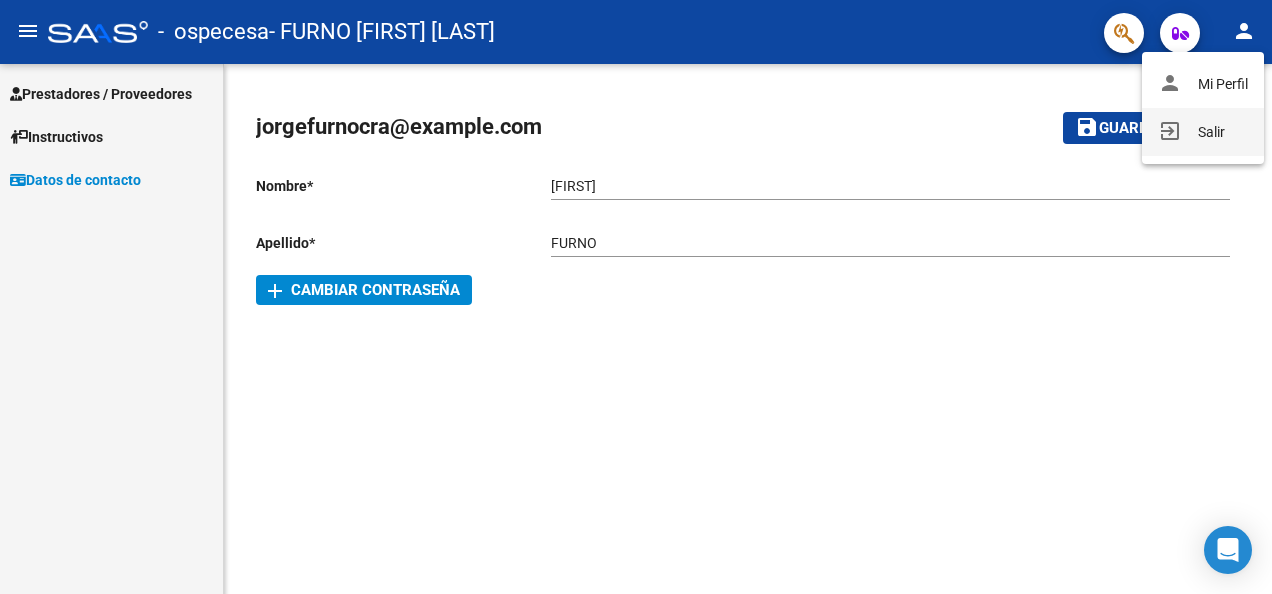 click on "exit_to_app  Salir" at bounding box center [1203, 132] 